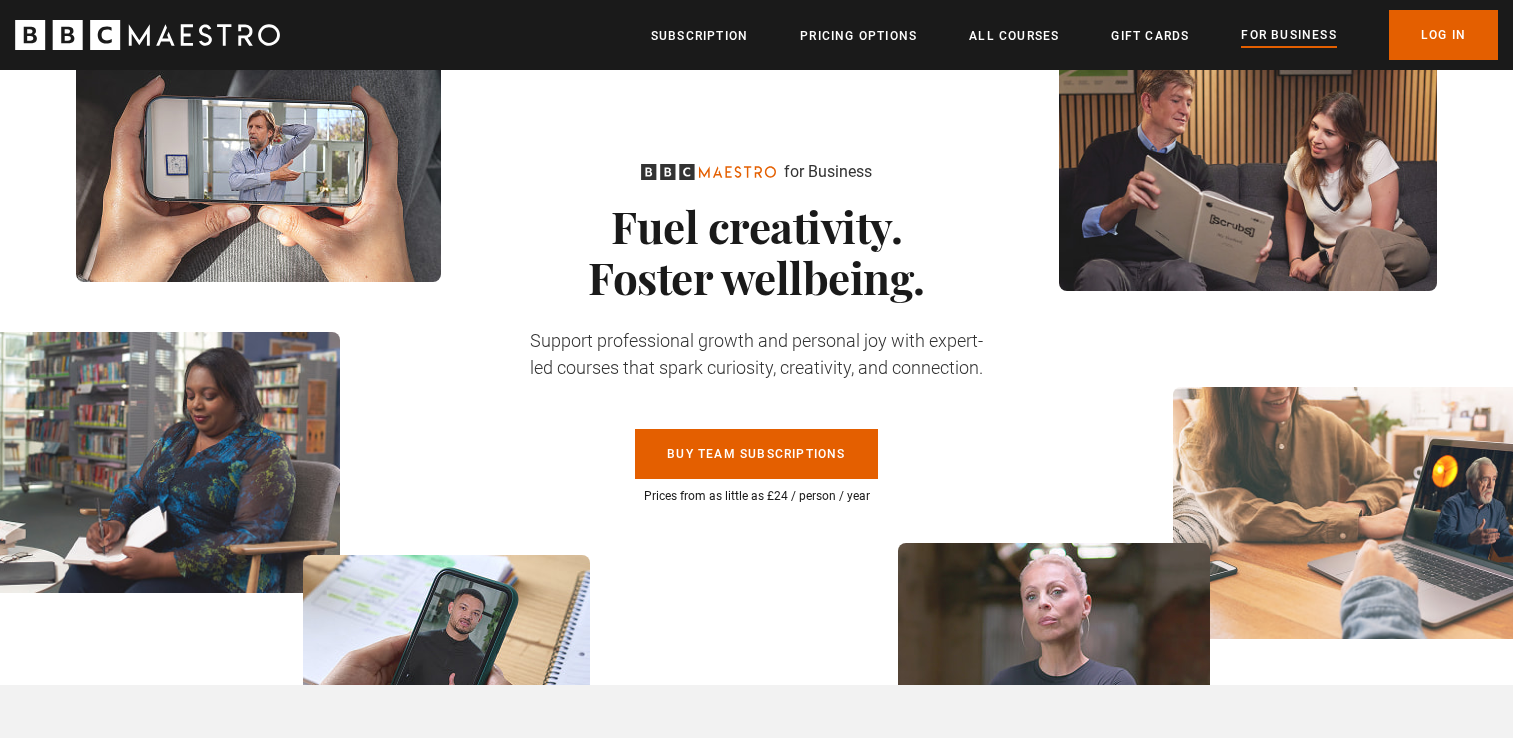 scroll, scrollTop: 0, scrollLeft: 0, axis: both 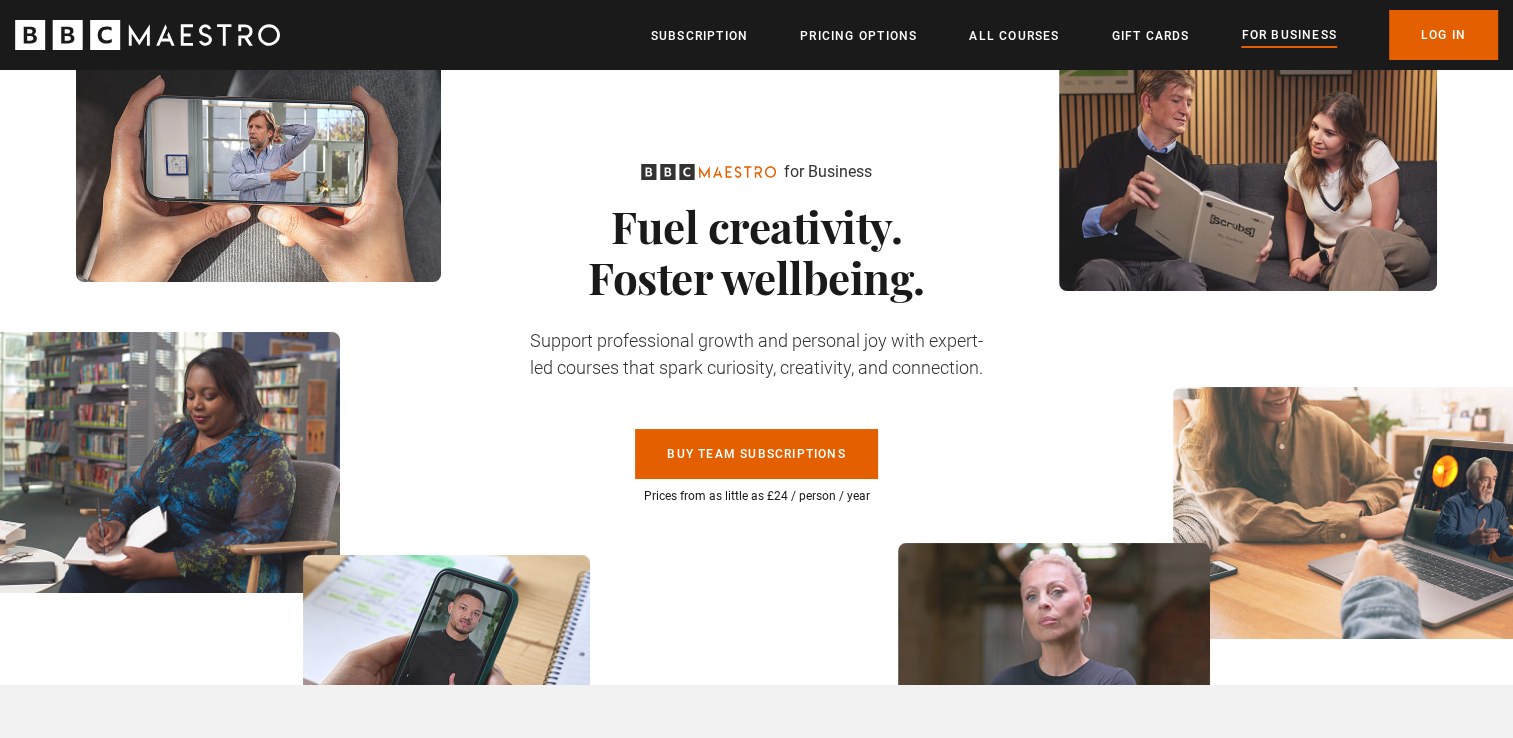 click on "Subscription" at bounding box center (699, 36) 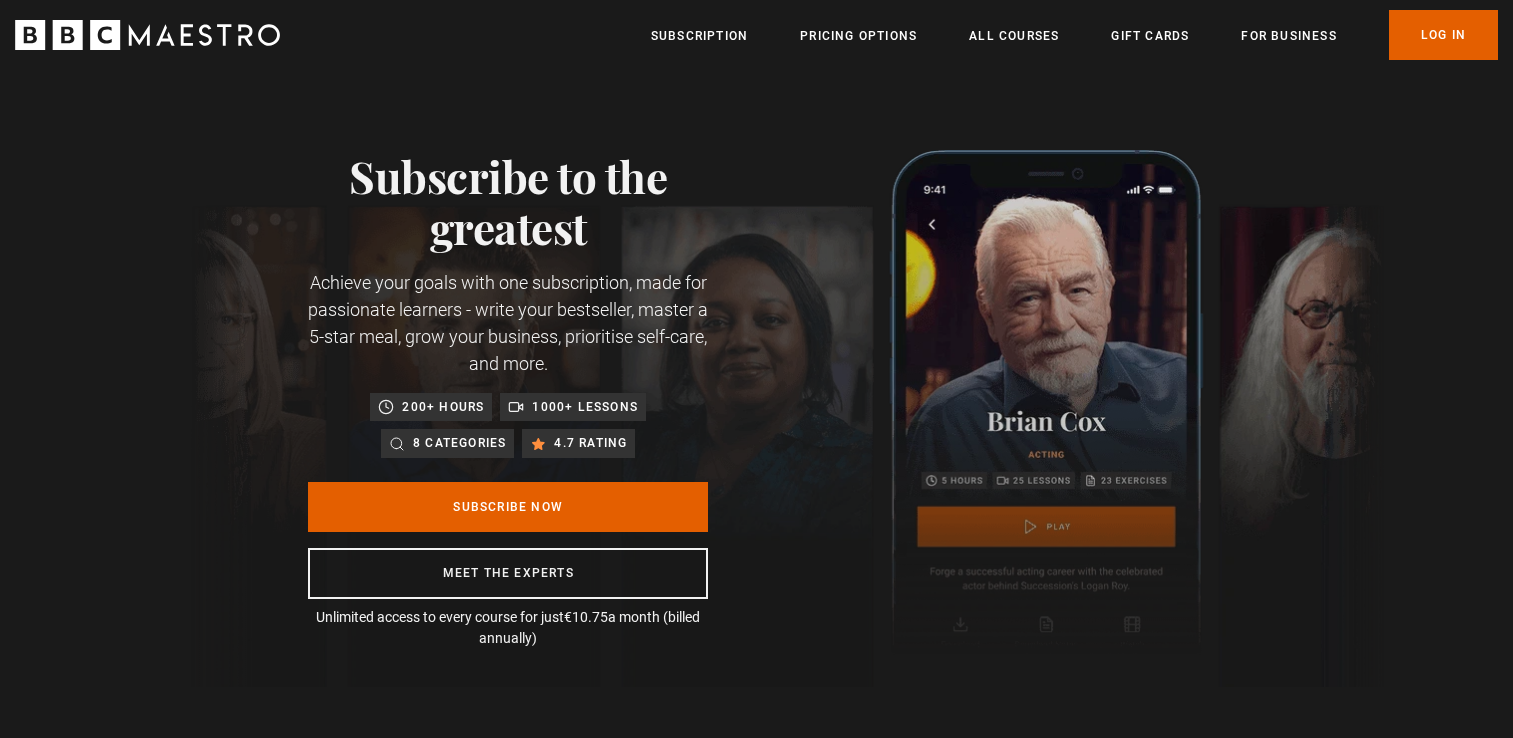 scroll, scrollTop: 0, scrollLeft: 0, axis: both 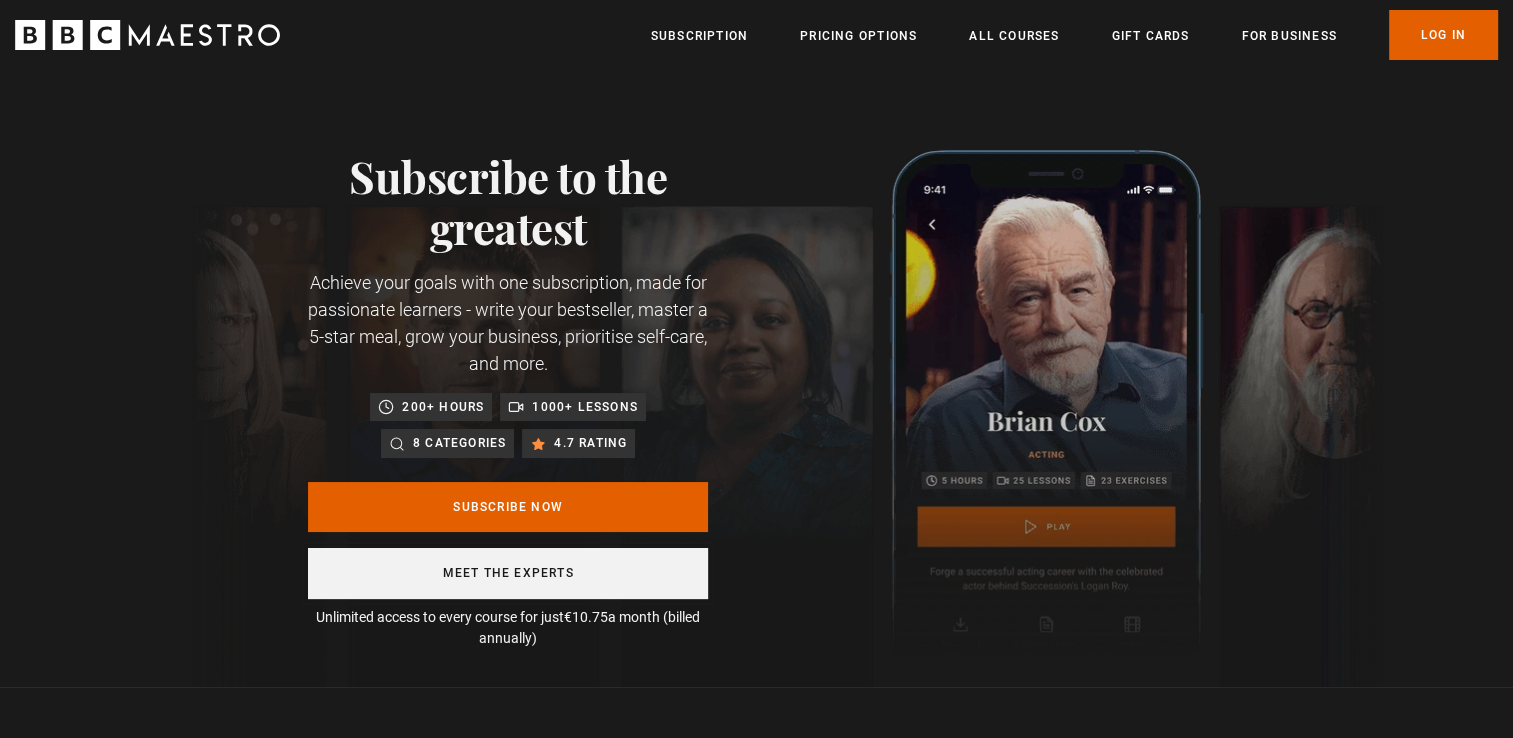 click on "Meet the experts" at bounding box center [508, 573] 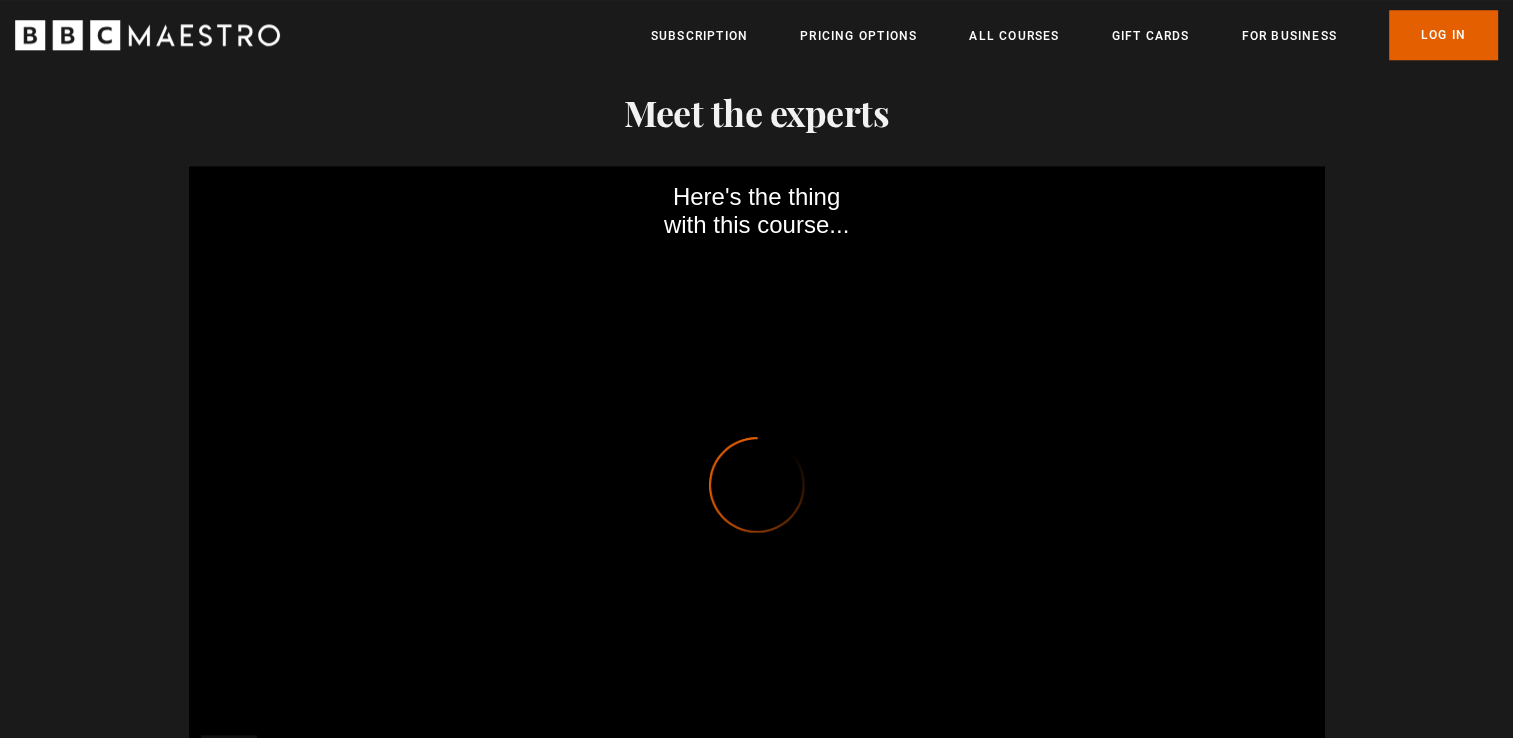 scroll, scrollTop: 1951, scrollLeft: 0, axis: vertical 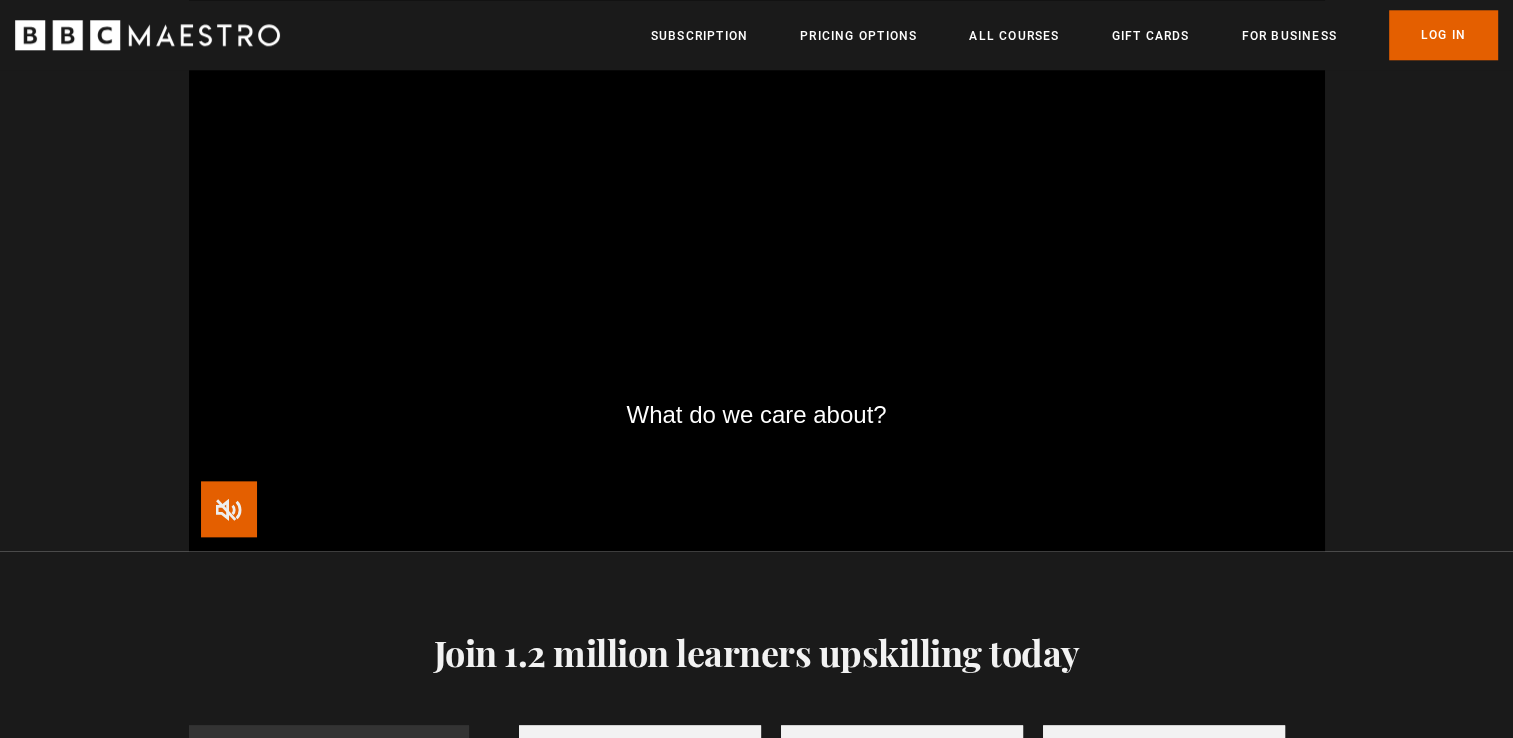 click at bounding box center (229, 509) 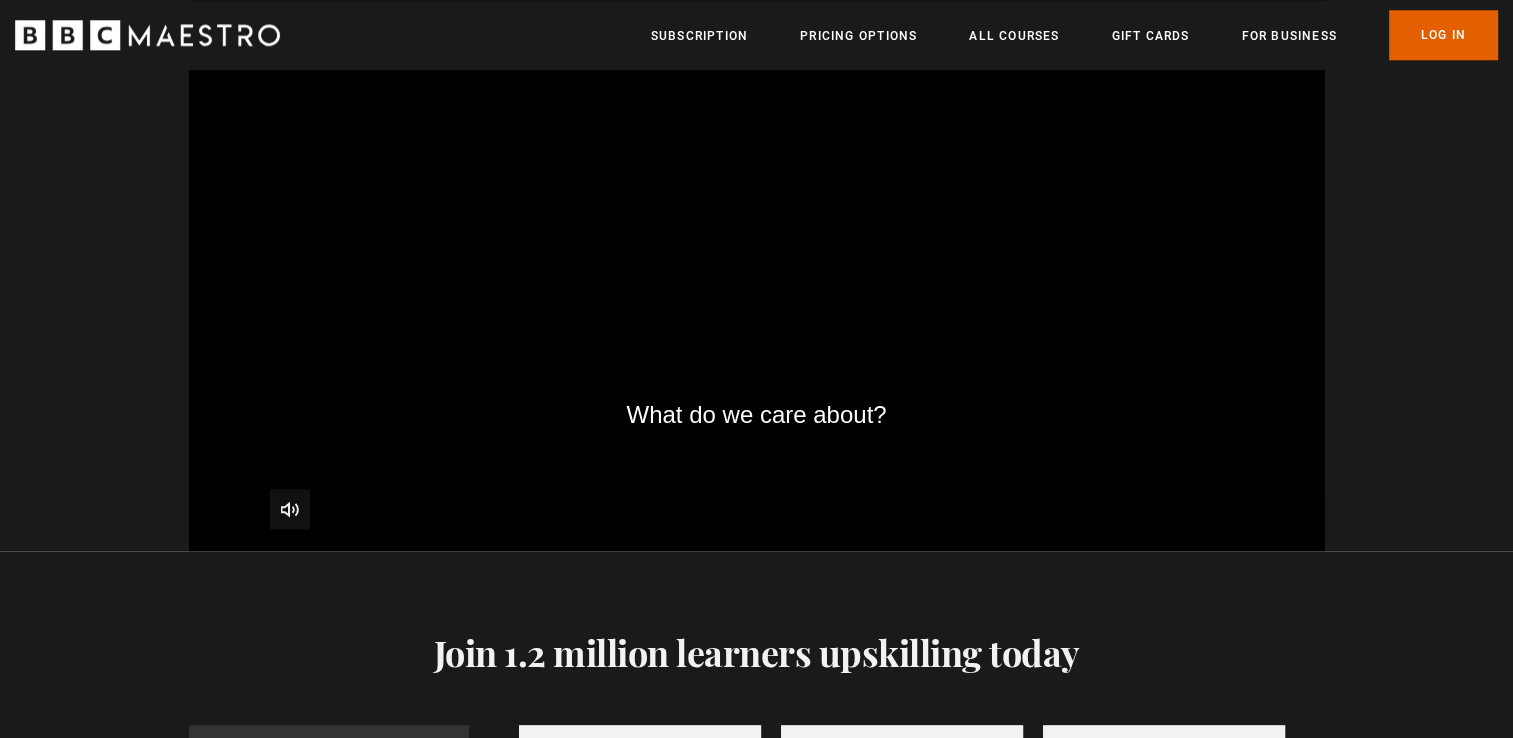 scroll, scrollTop: 2116, scrollLeft: 0, axis: vertical 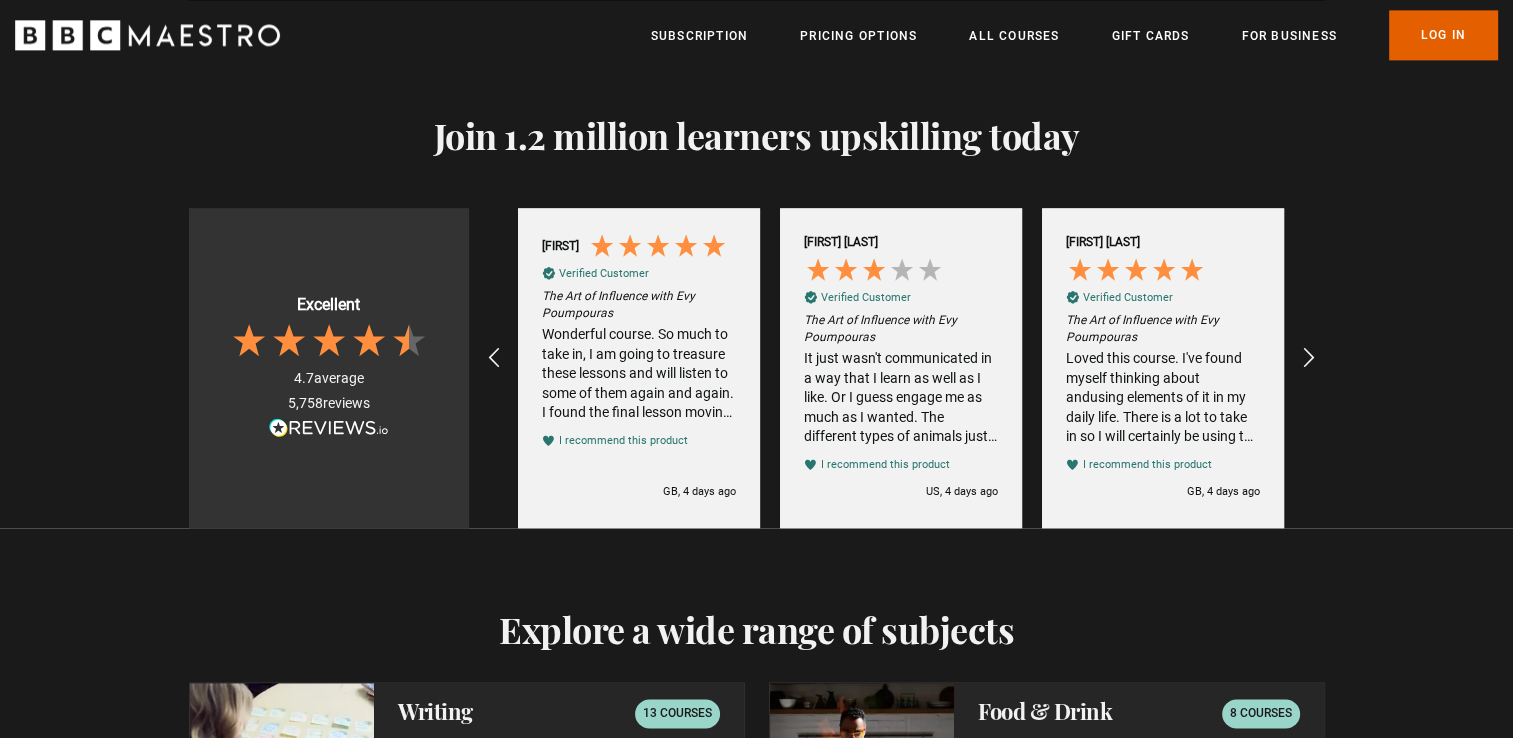 click at bounding box center (1309, 358) 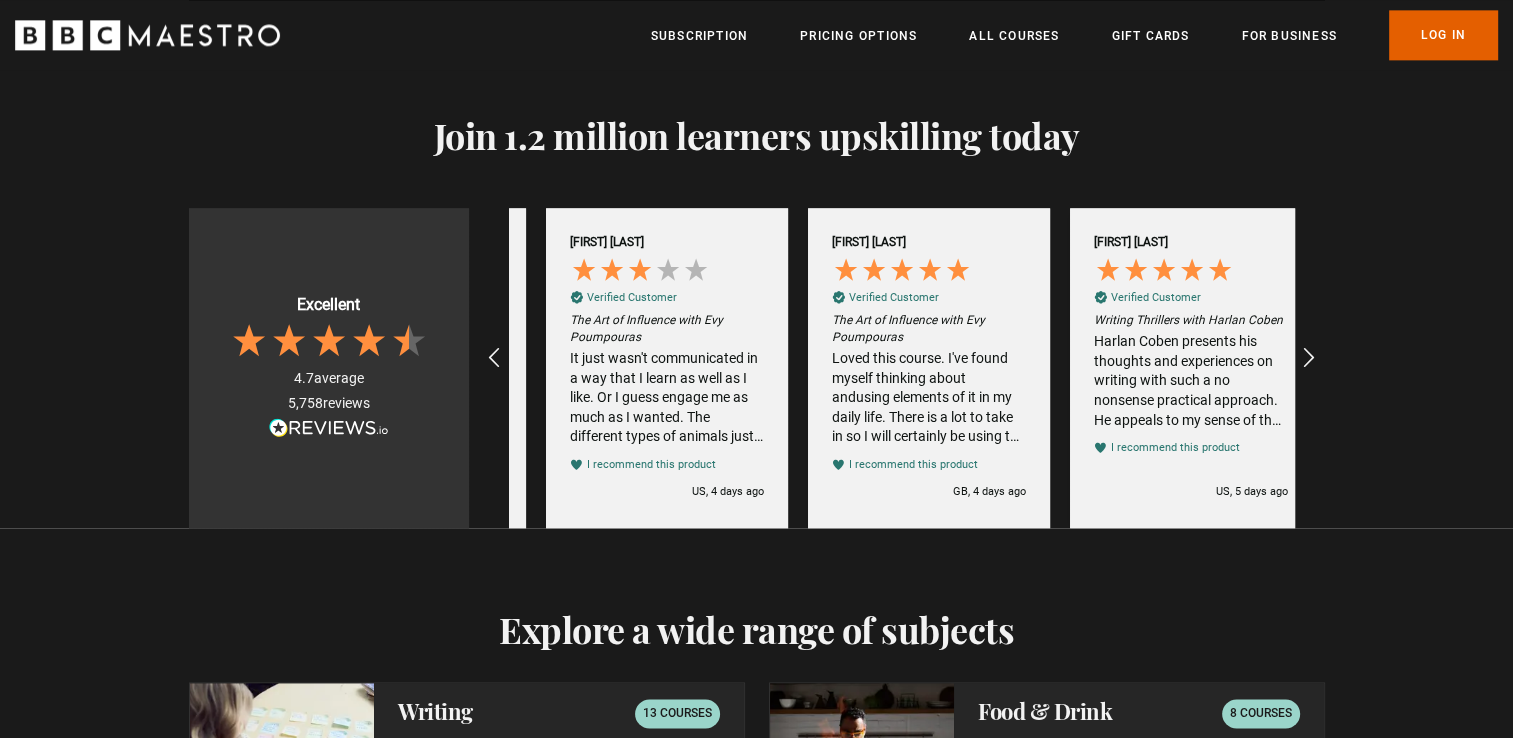 scroll, scrollTop: 0, scrollLeft: 3929, axis: horizontal 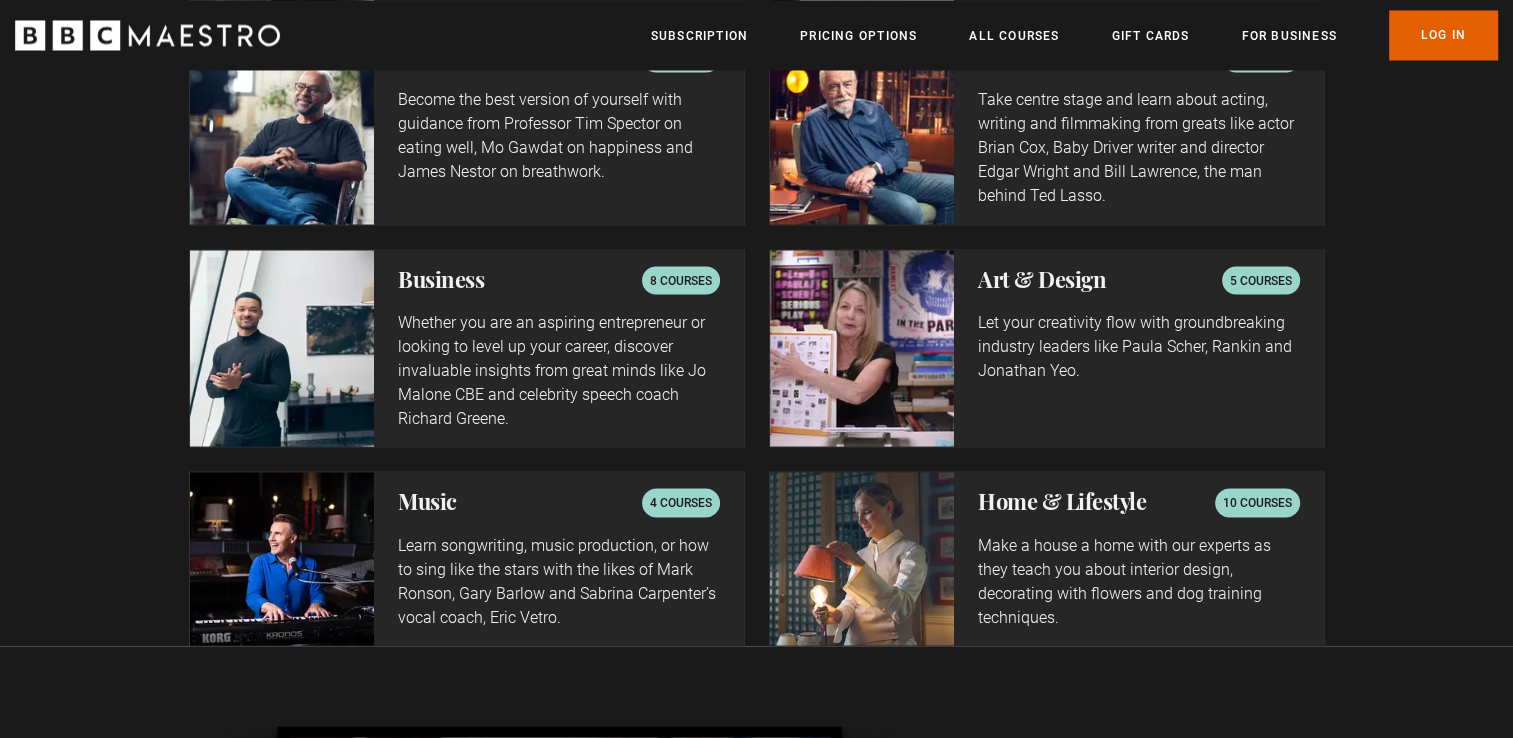 click on "8
courses" at bounding box center [681, 280] 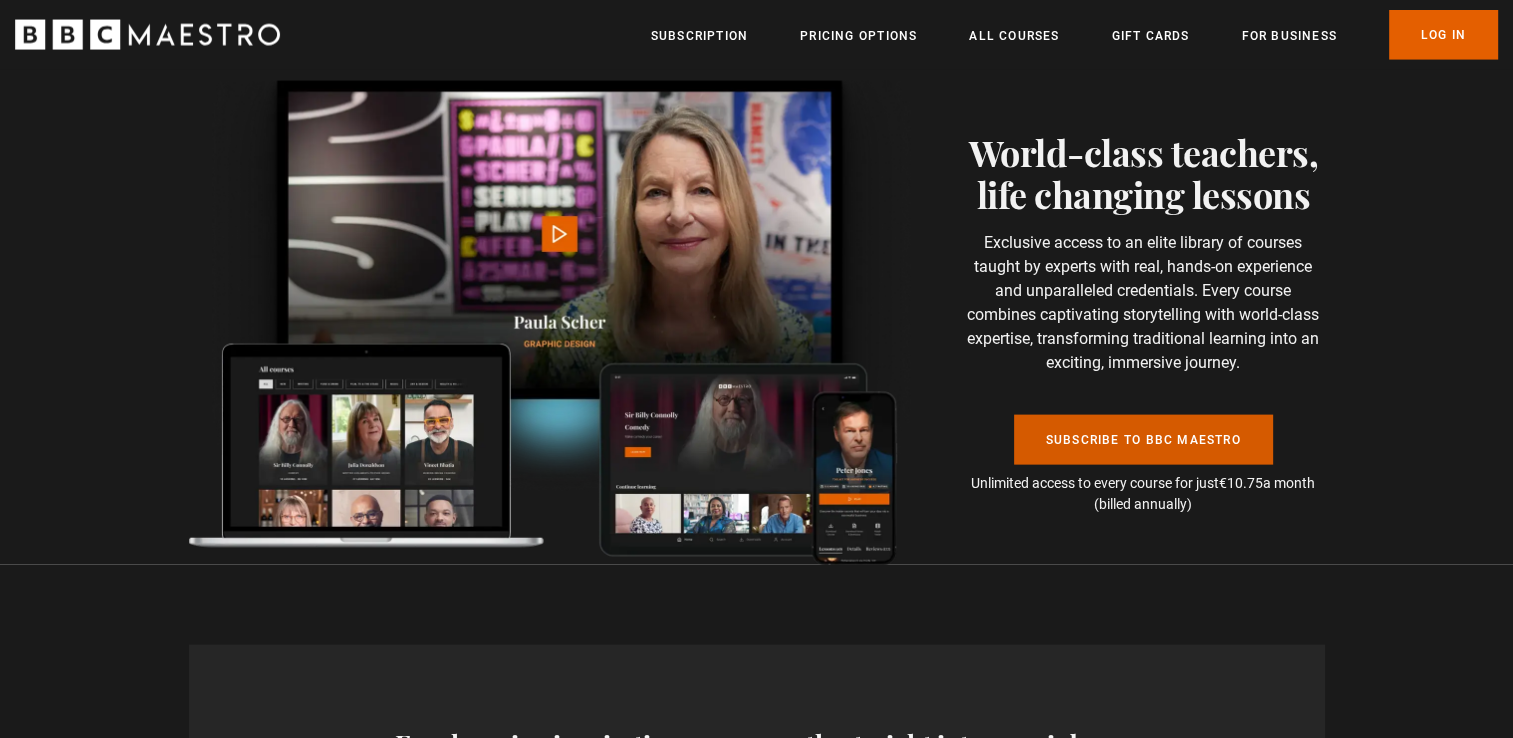 click on "Subscribe to BBC Maestro" at bounding box center [1143, 440] 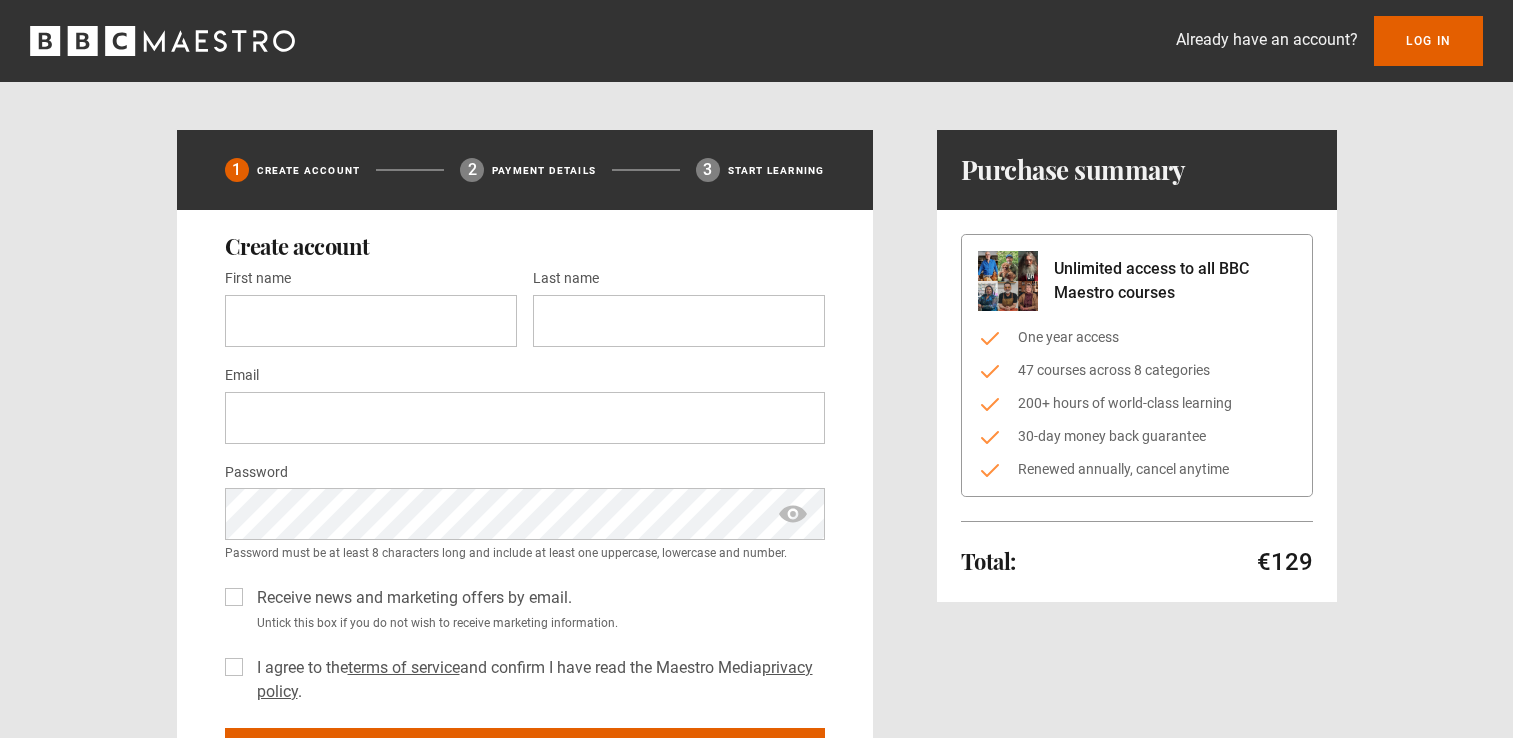 scroll, scrollTop: 333, scrollLeft: 0, axis: vertical 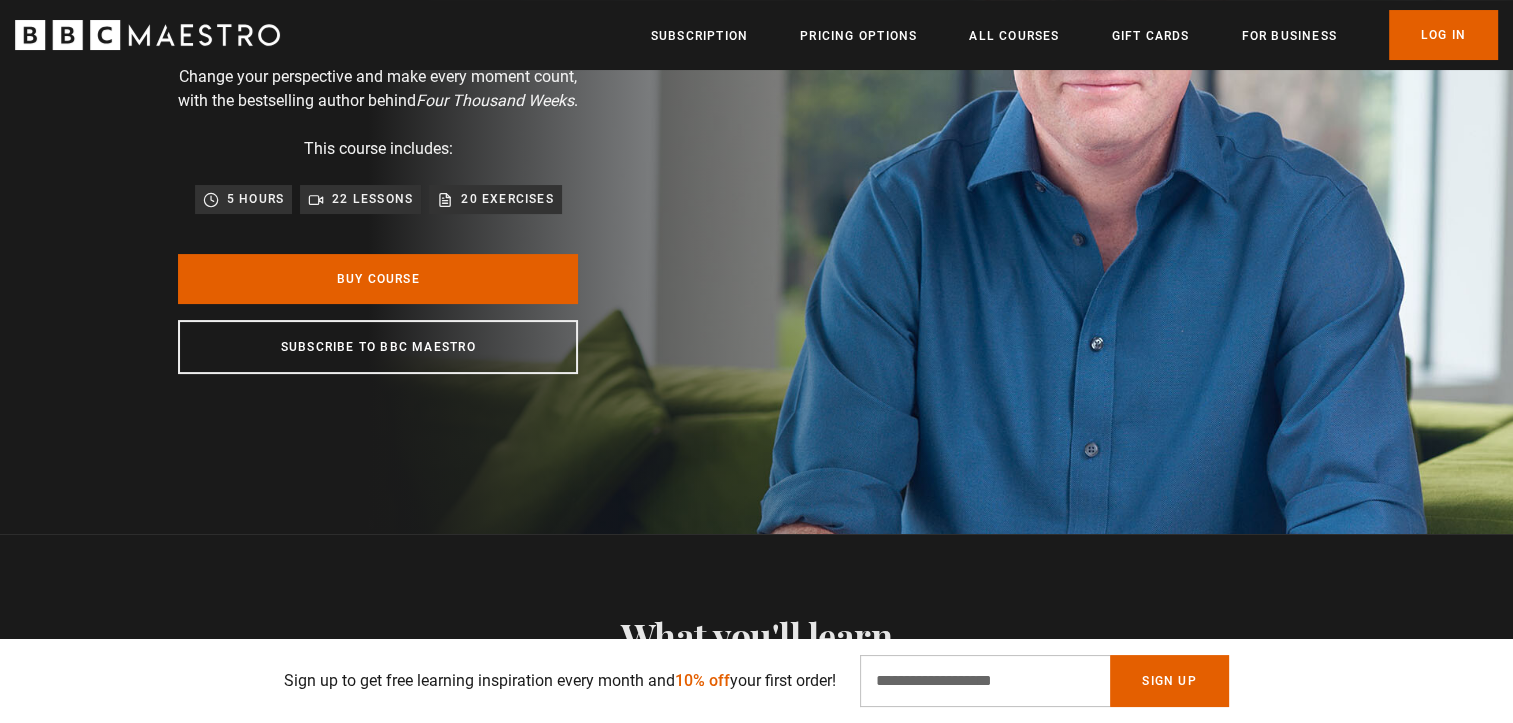 drag, startPoint x: 978, startPoint y: 490, endPoint x: 852, endPoint y: 474, distance: 127.01181 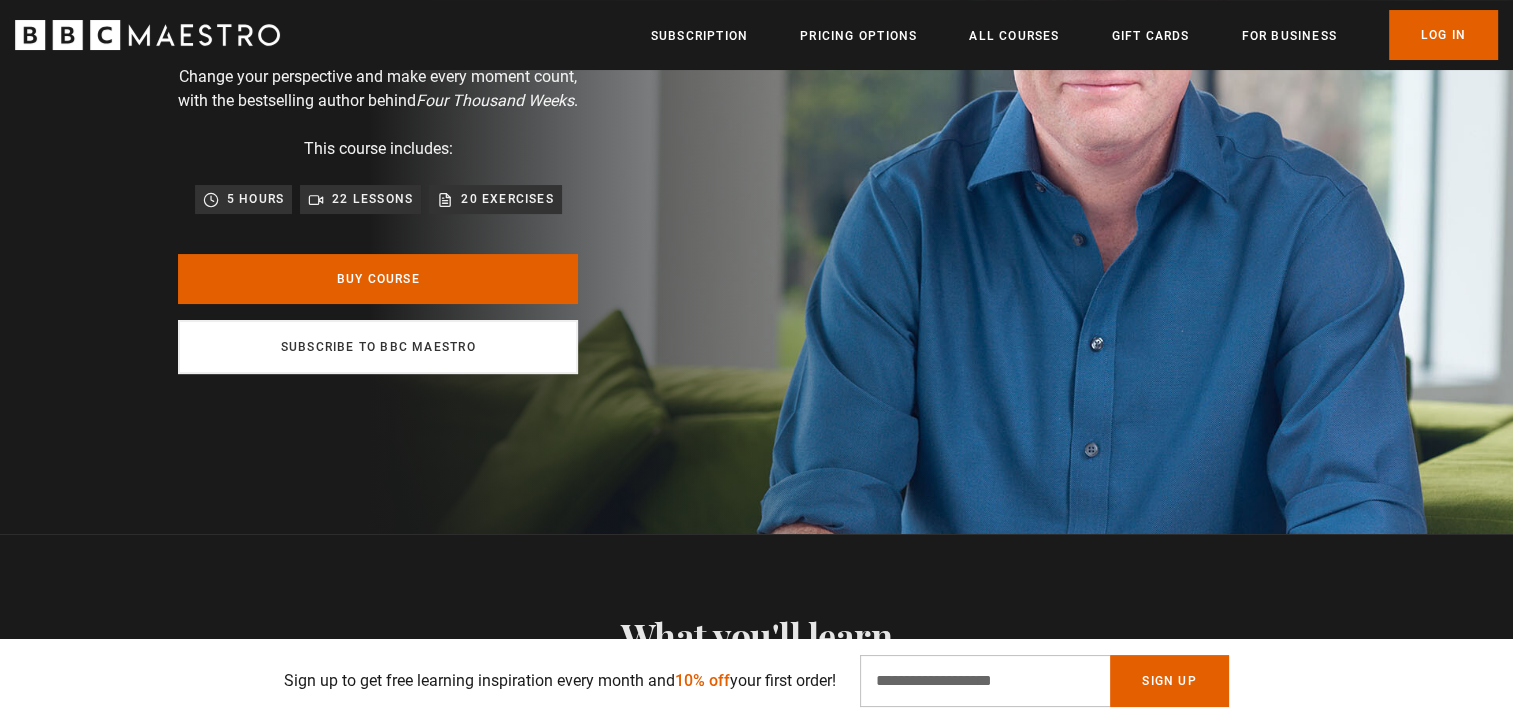 click on "Subscribe to BBC Maestro" at bounding box center (378, 347) 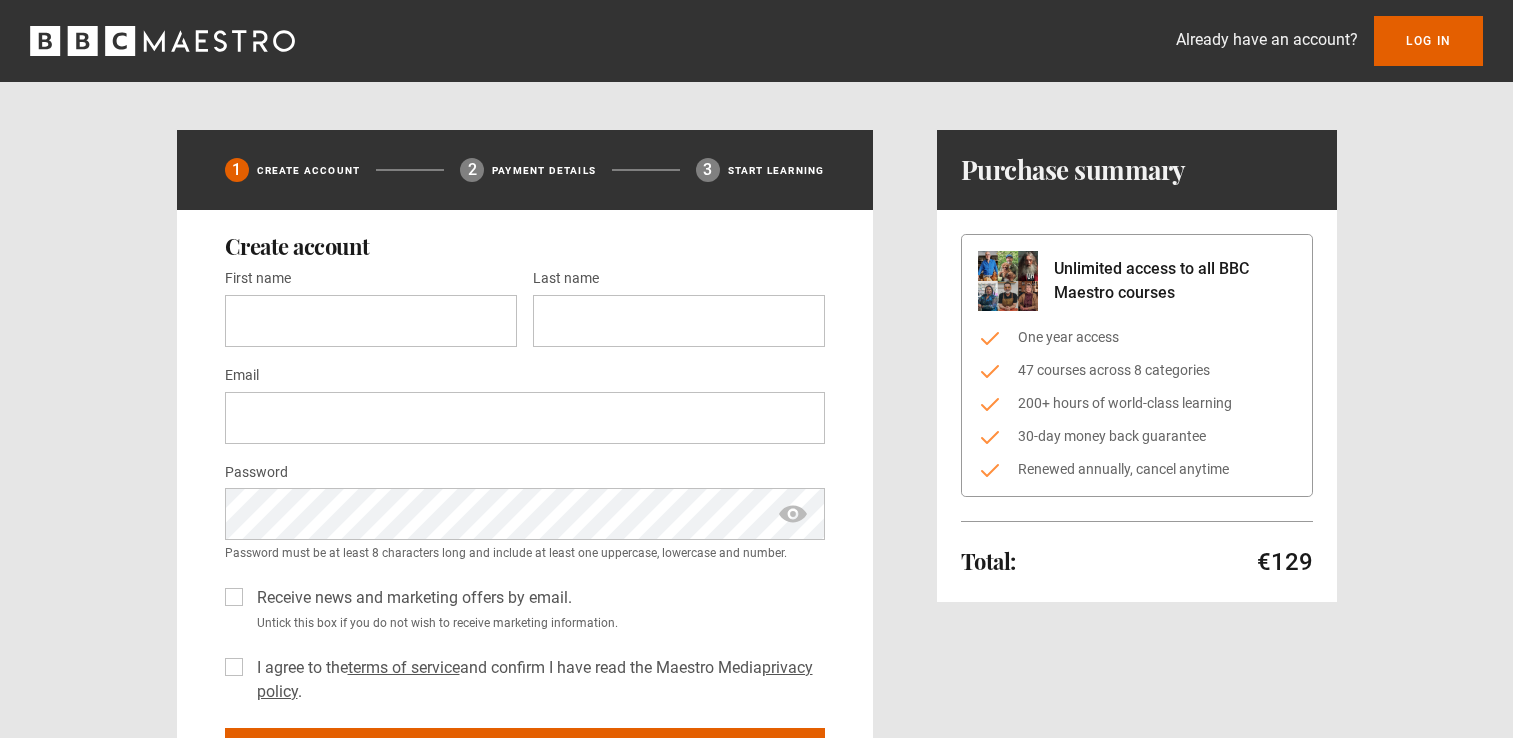 scroll, scrollTop: 0, scrollLeft: 0, axis: both 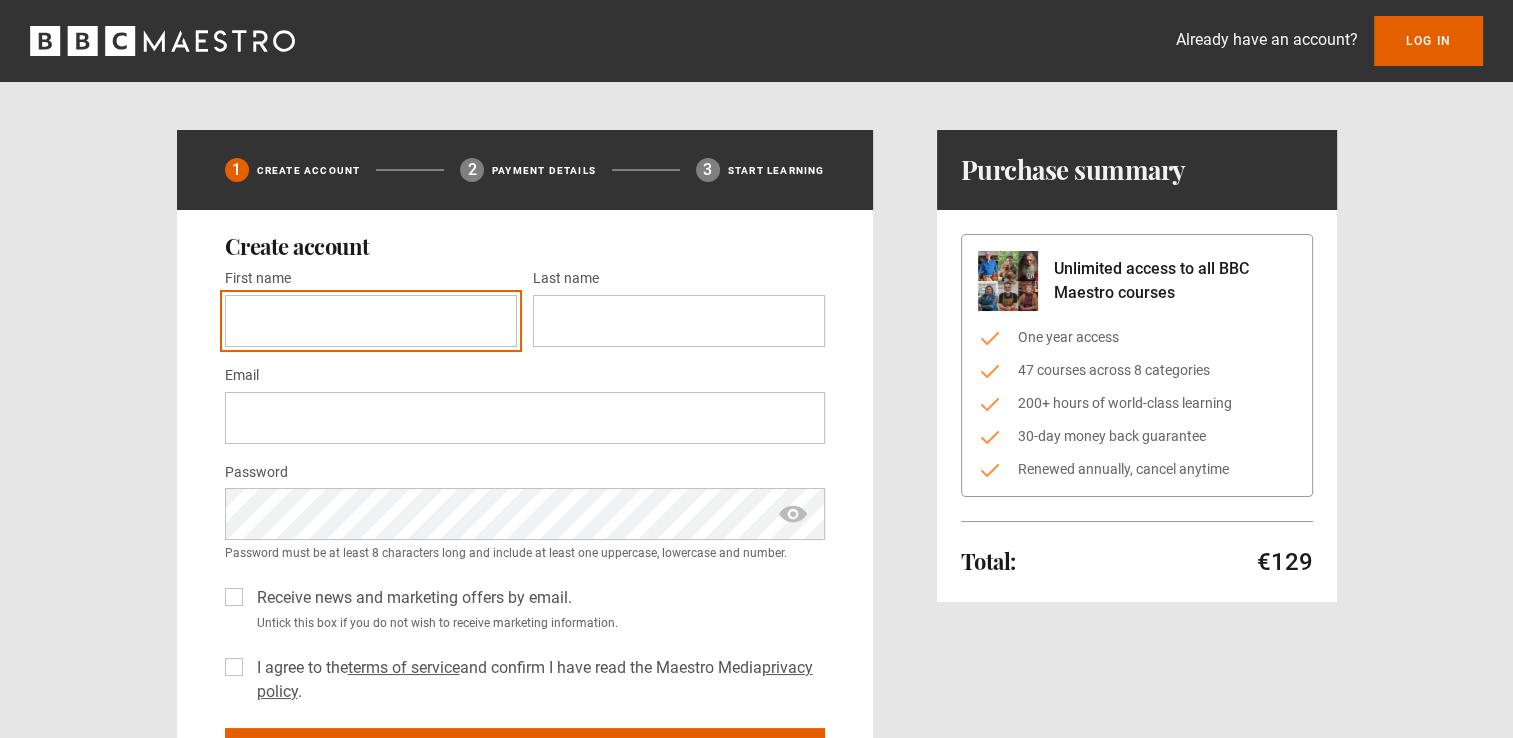 click on "First name  *" at bounding box center [371, 321] 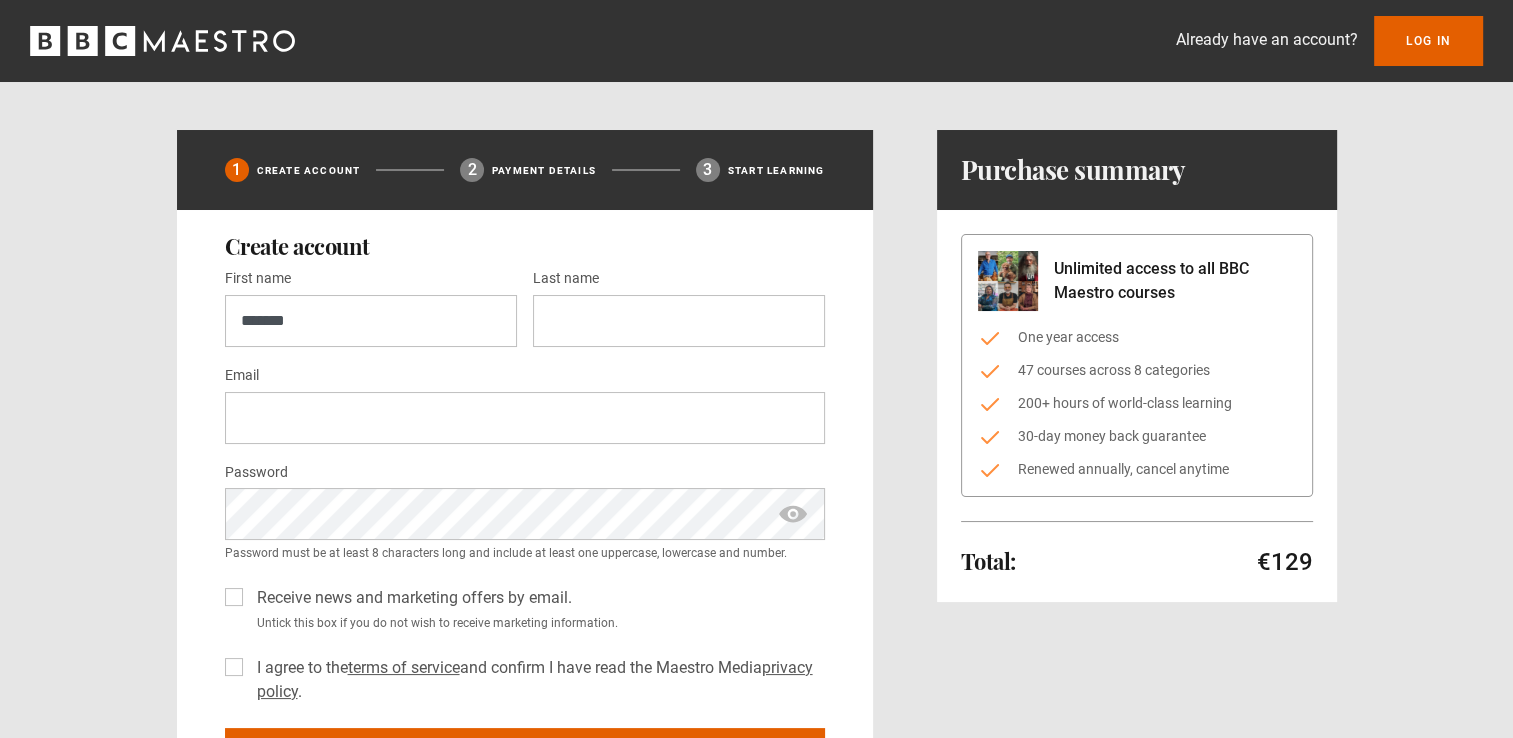 type on "*********" 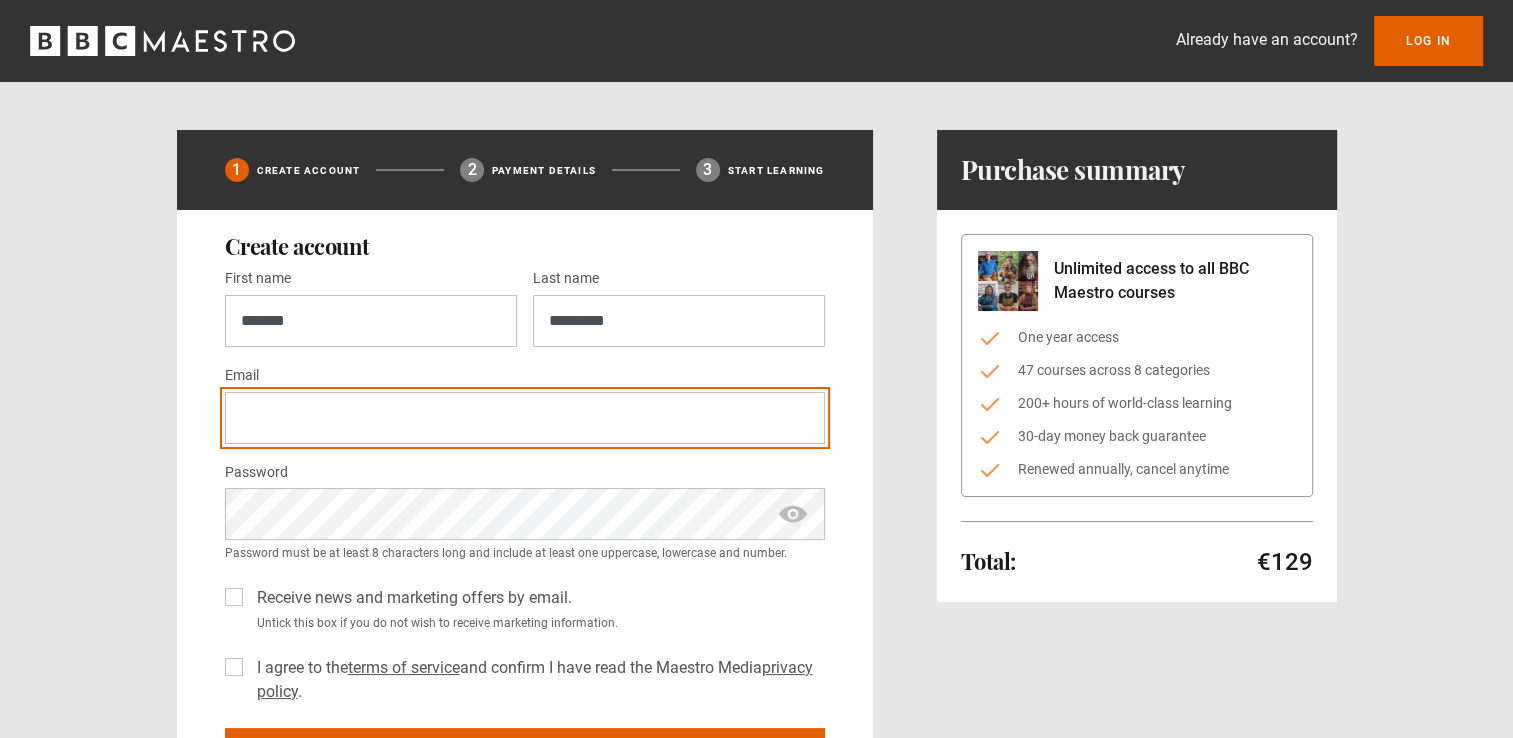 type on "**********" 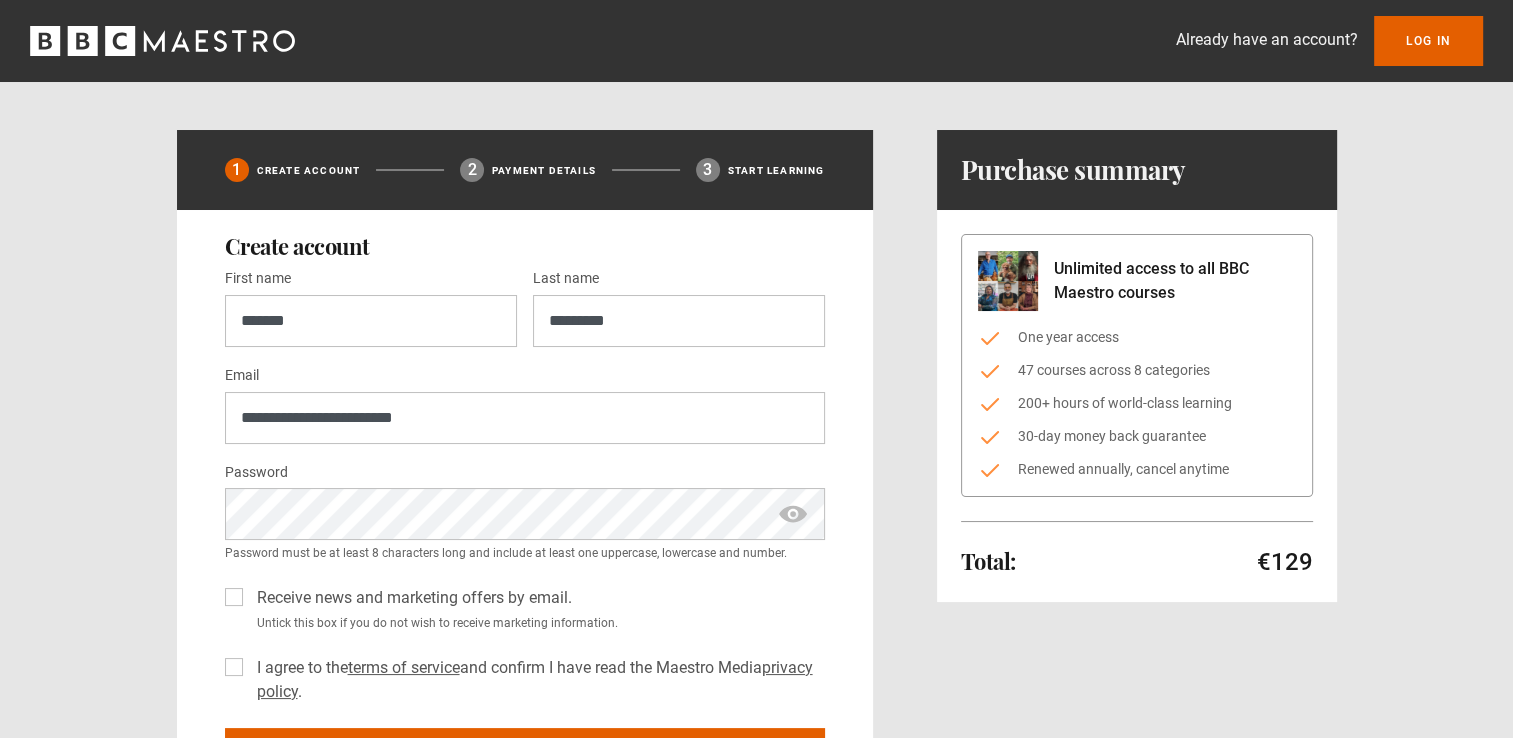 click on "Create account
First name  * [FIRST]
Last name  * [LAST]
Email  * [EMAIL]
Password  * Password must be at least 8 characters long and include at least one uppercase, lowercase and number.
Receive news and marketing offers by email. Untick this box if you do not wish to receive marketing information.
I agree to the  terms of service  and confirm I have read the Maestro Media  privacy policy .
If you see this, leave it blank. Only bots should see this.
Set up my account" at bounding box center [525, 506] 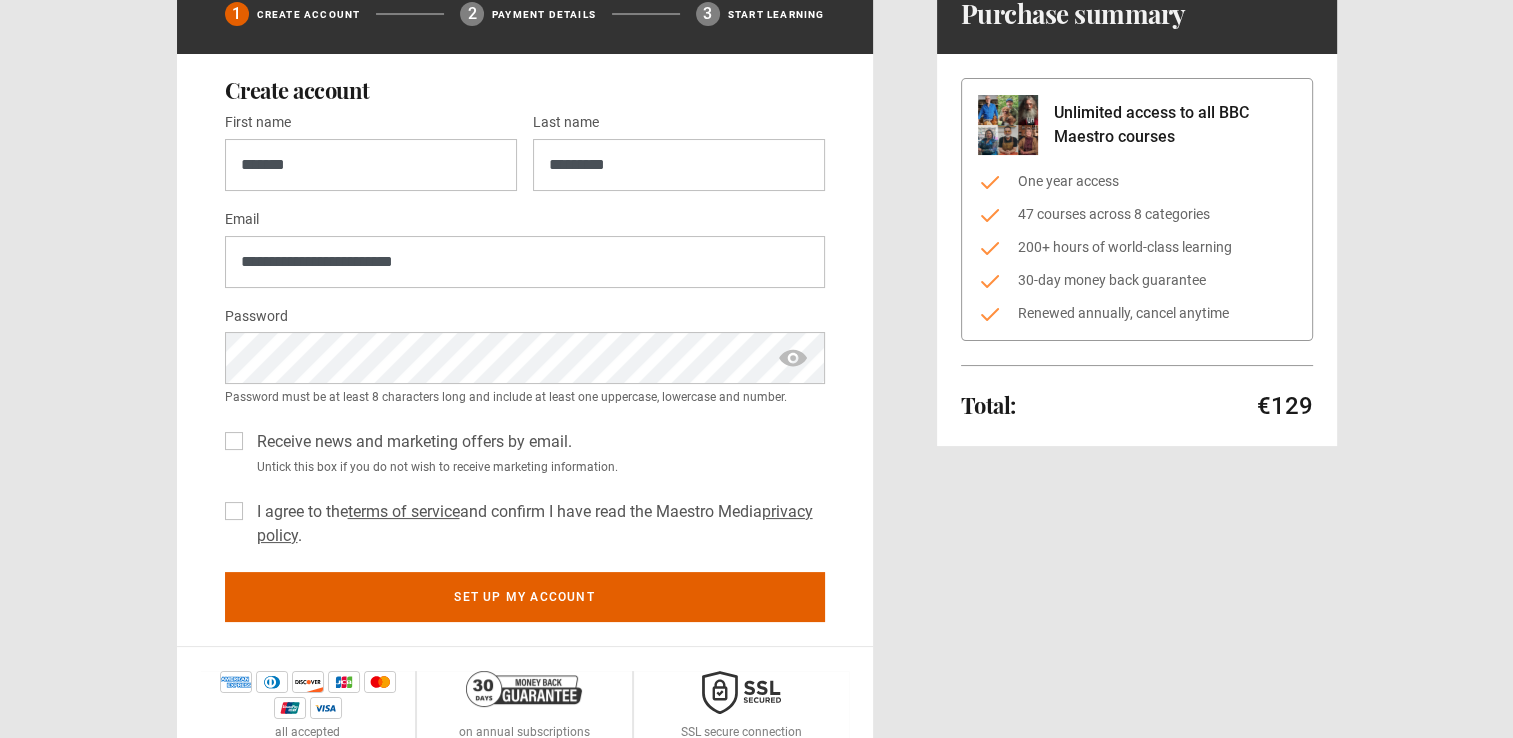 scroll, scrollTop: 173, scrollLeft: 0, axis: vertical 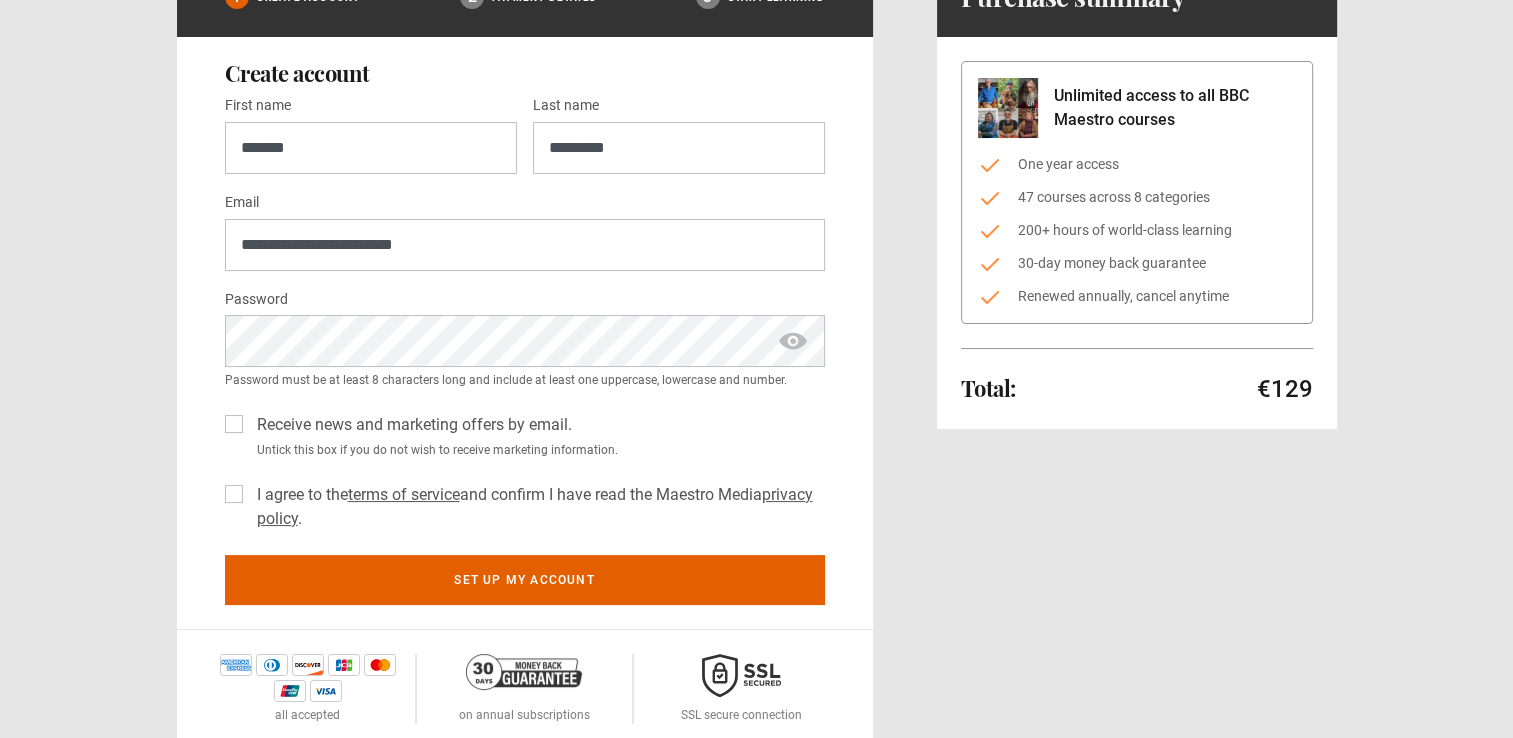 click on "Receive news and marketing offers by email." at bounding box center [410, 425] 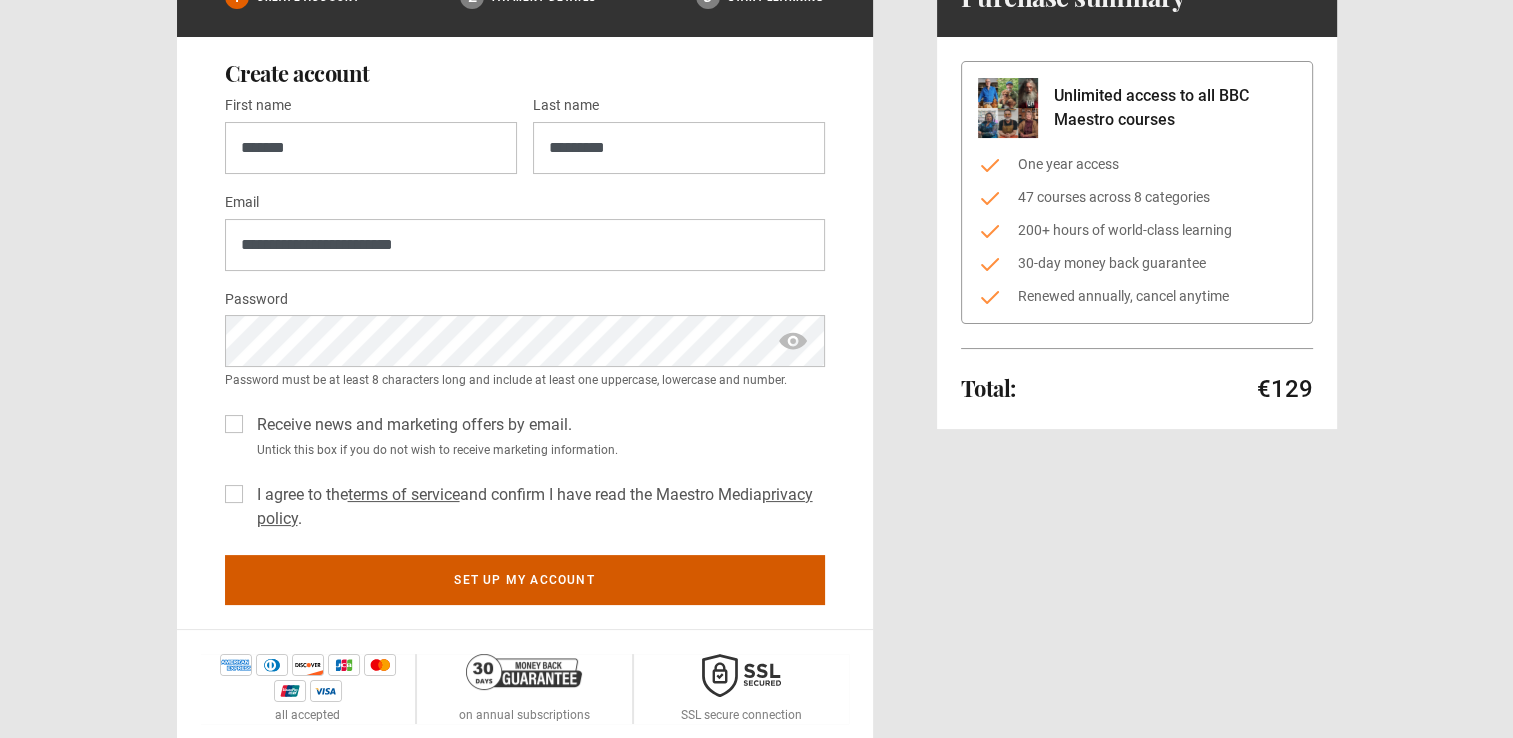 click on "Set up my account" at bounding box center (525, 580) 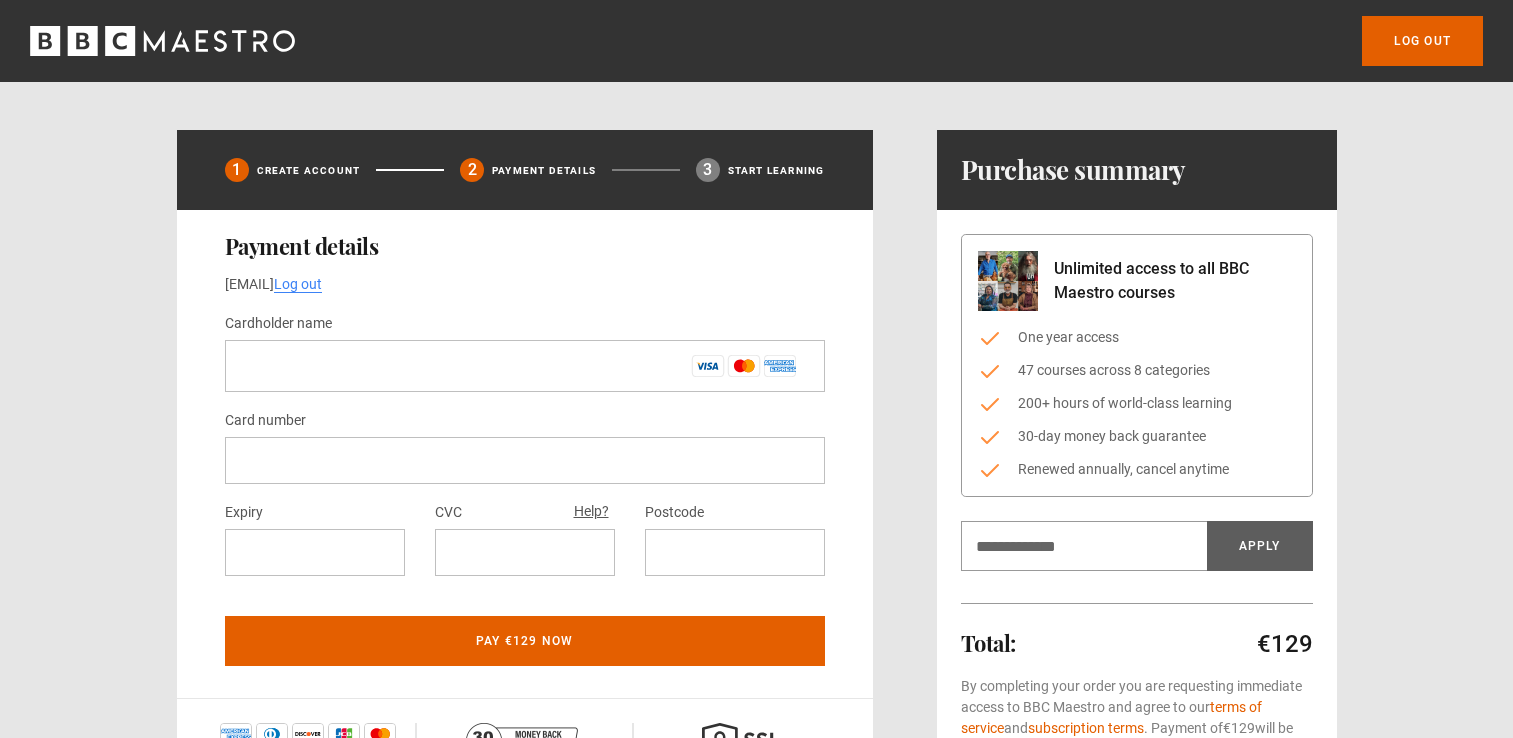 scroll, scrollTop: 0, scrollLeft: 0, axis: both 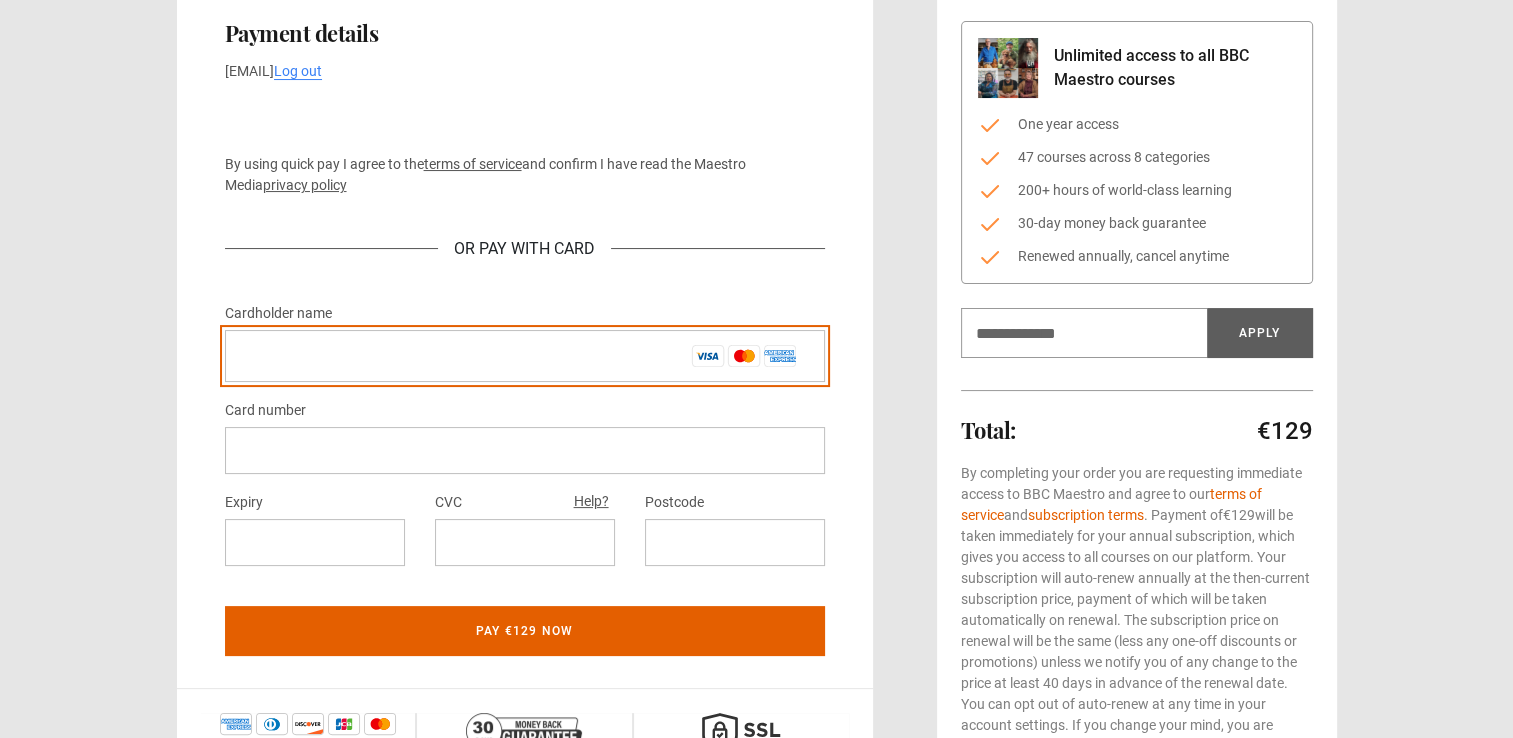 click on "Cardholder name  *" at bounding box center (525, 356) 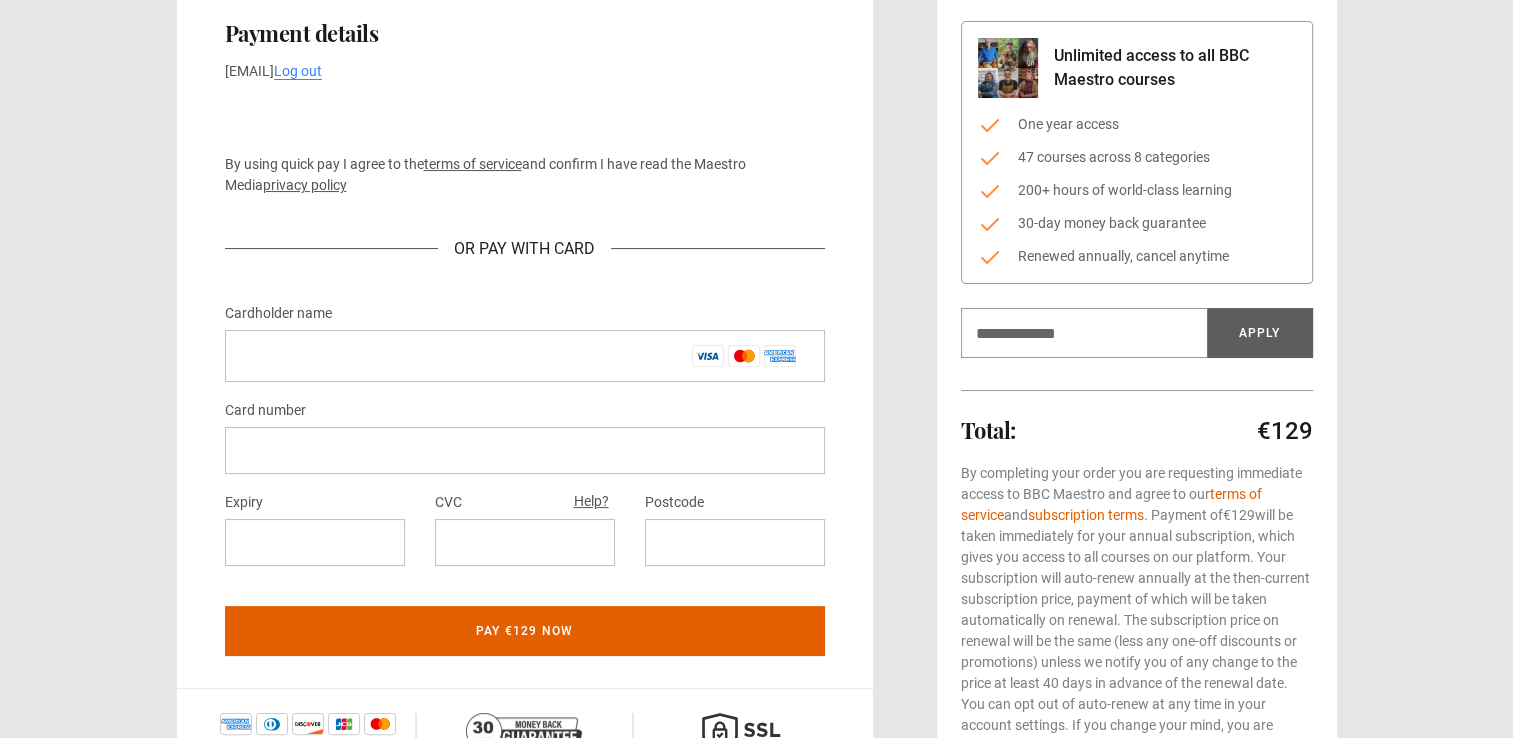 type on "*" 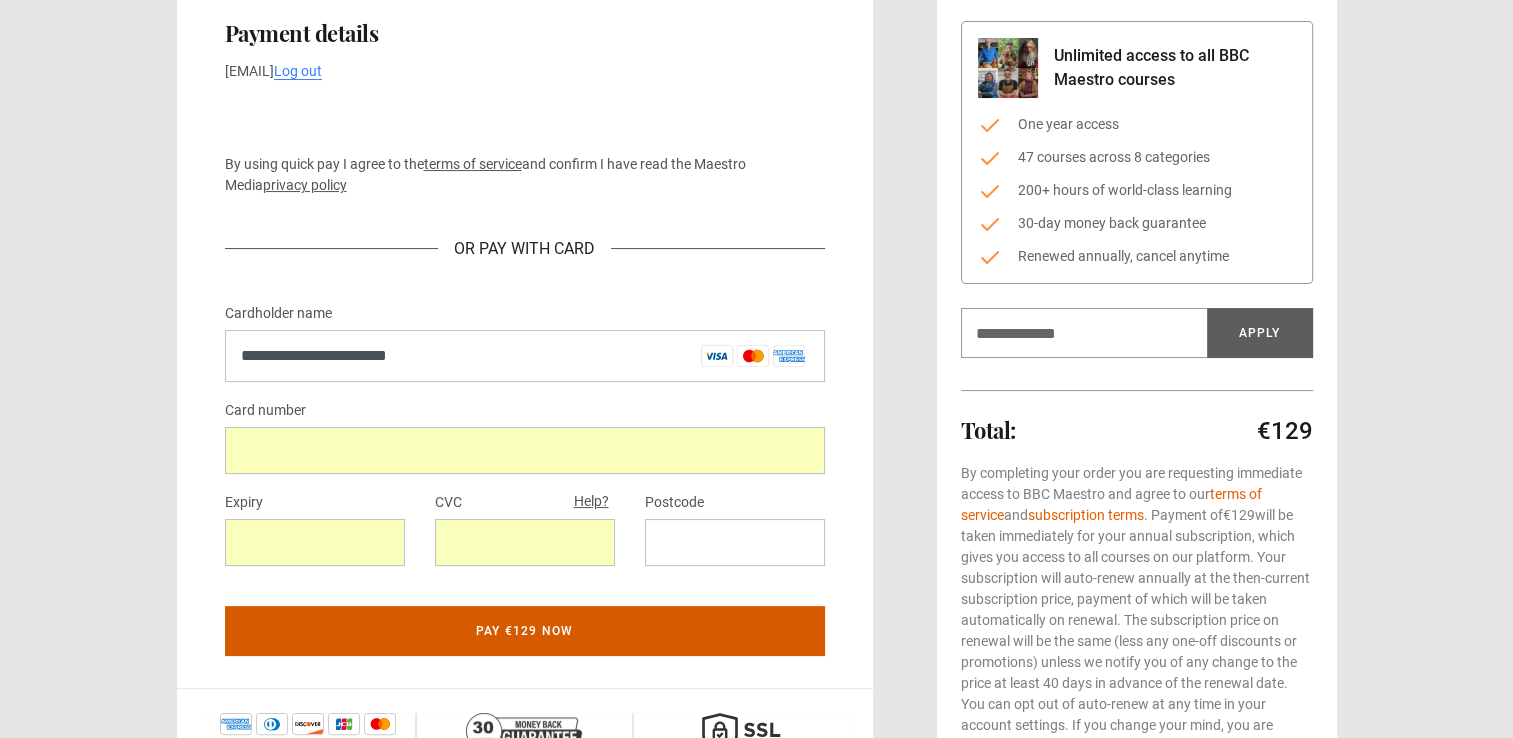 type 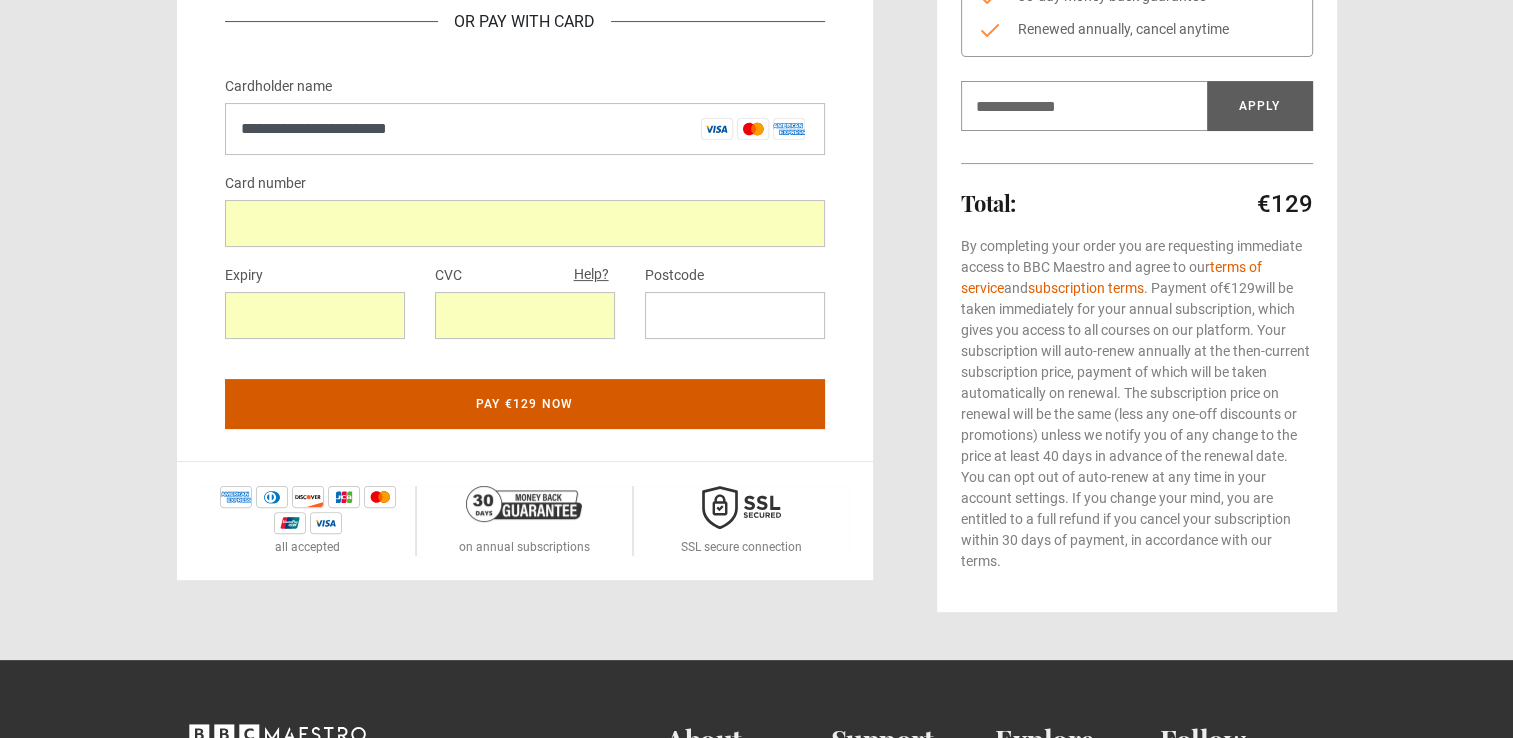 scroll, scrollTop: 520, scrollLeft: 0, axis: vertical 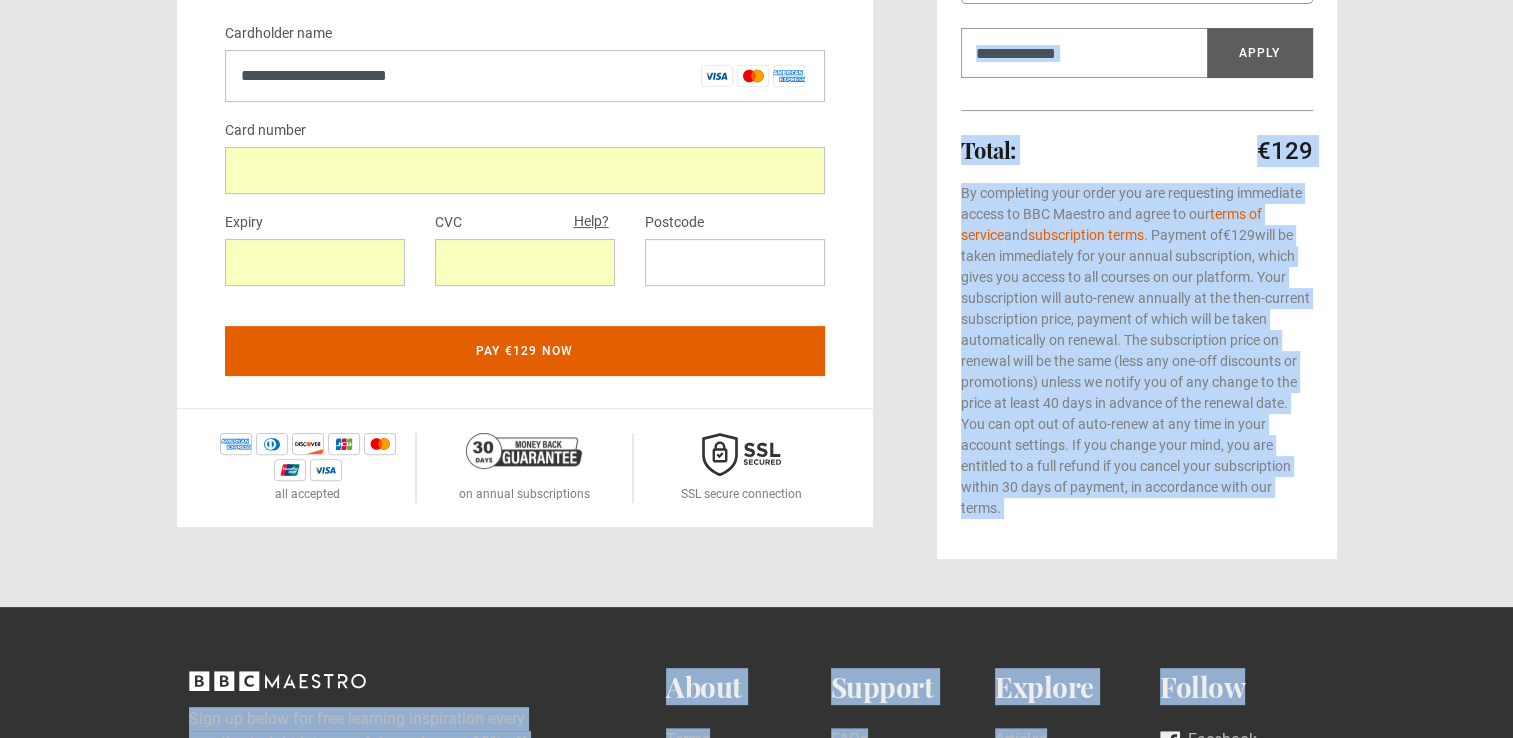 drag, startPoint x: 1135, startPoint y: 552, endPoint x: 913, endPoint y: 454, distance: 242.6685 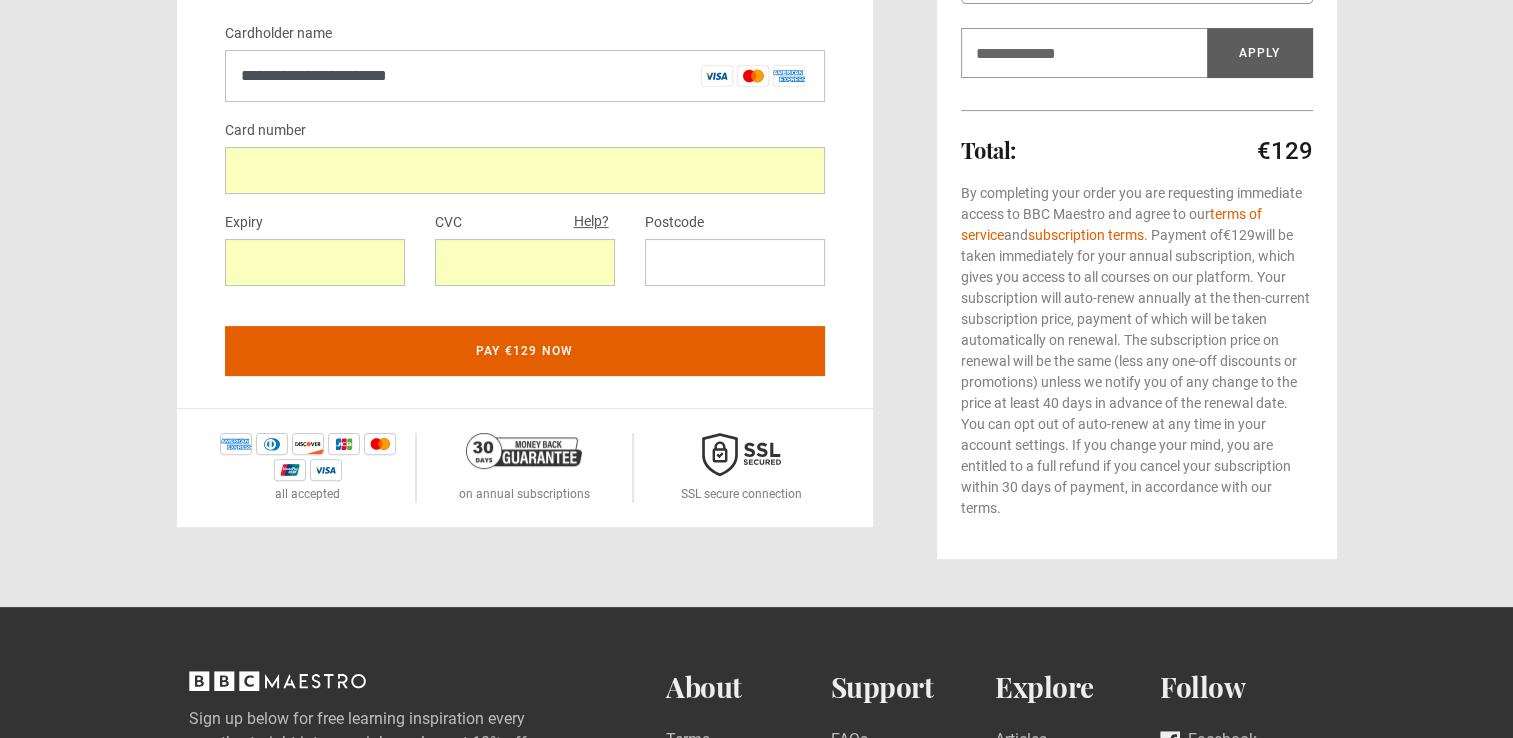 click on "**********" at bounding box center (756, 45) 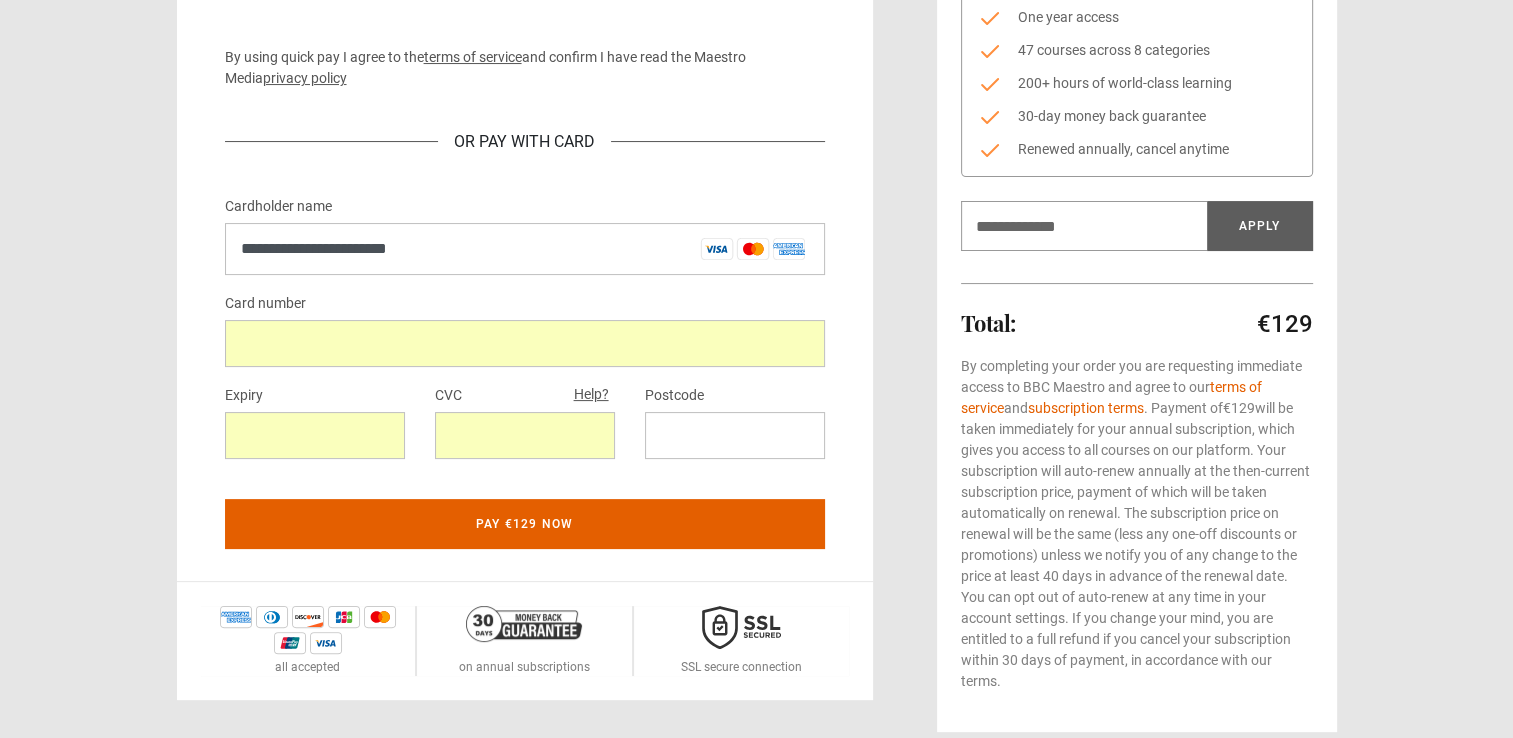 scroll, scrollTop: 373, scrollLeft: 0, axis: vertical 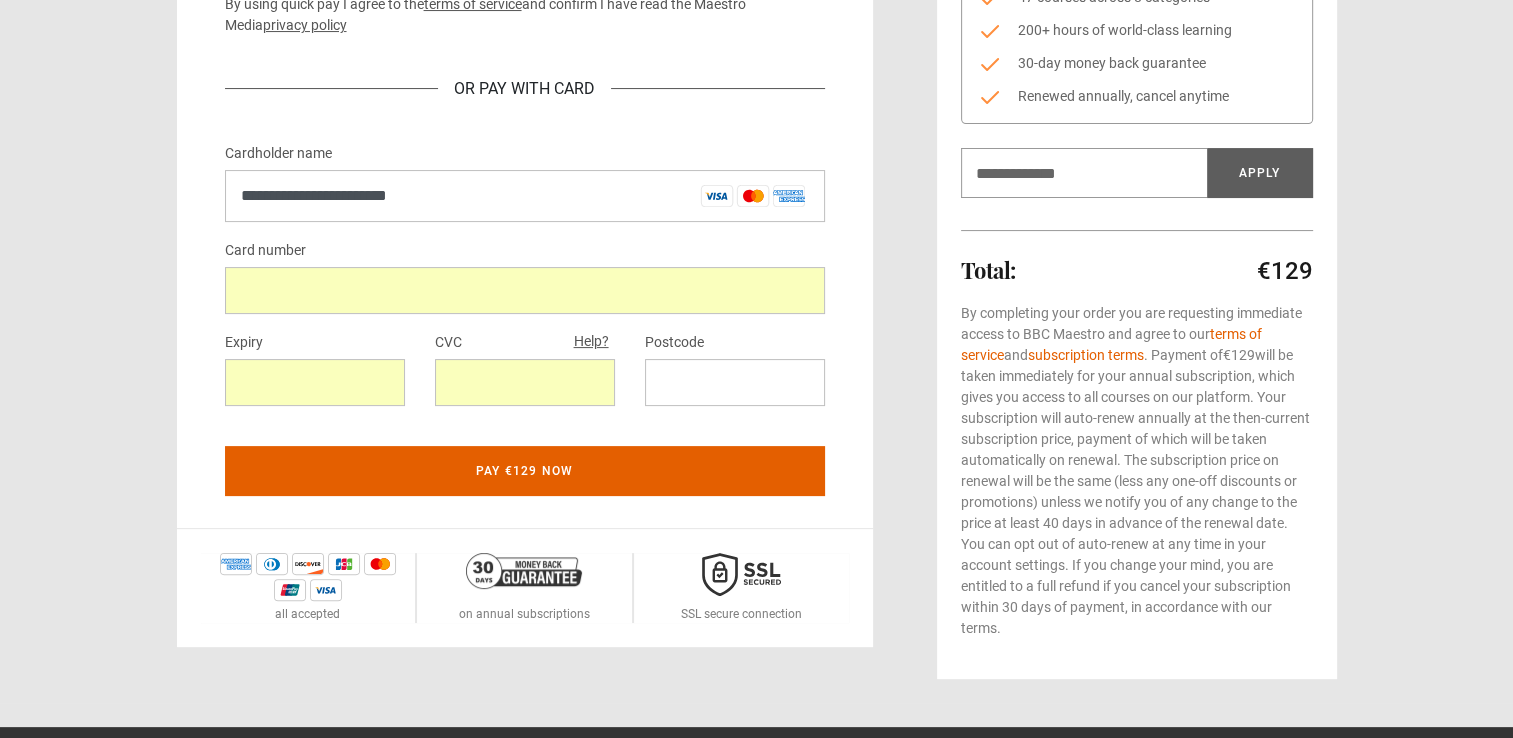 drag, startPoint x: 1264, startPoint y: 630, endPoint x: 1079, endPoint y: 562, distance: 197.1015 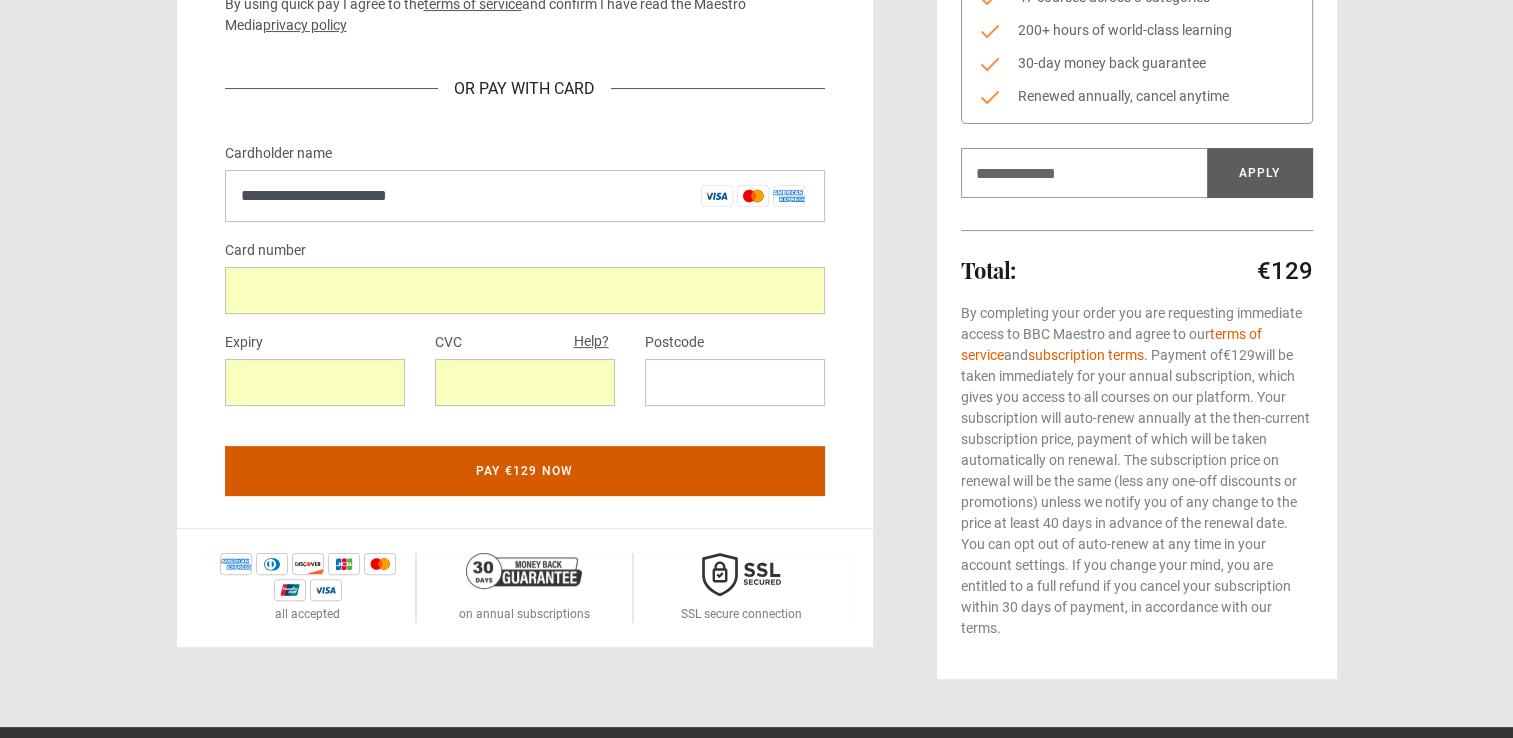 click on "Pay €129 now" at bounding box center [525, 471] 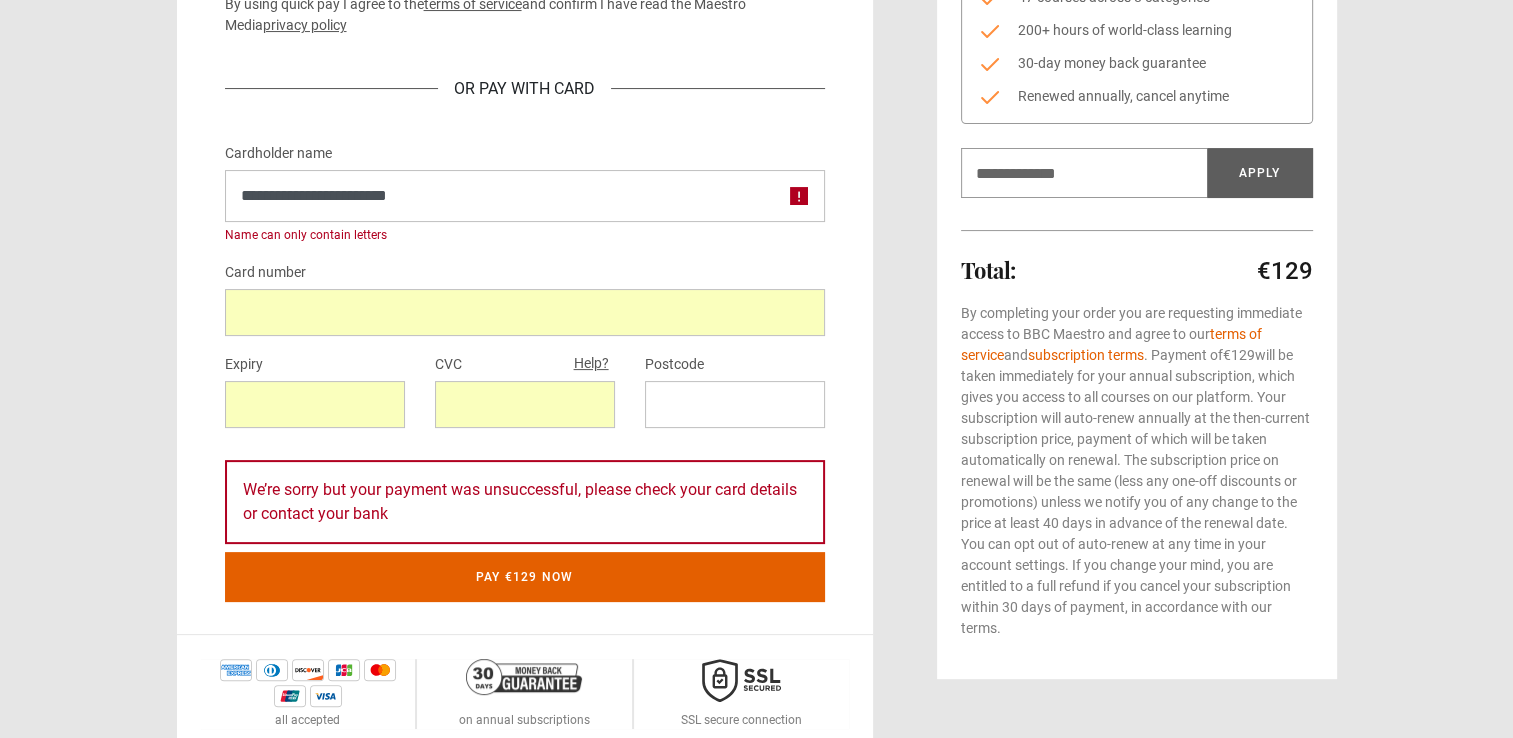 click on "**********" at bounding box center [757, 255] 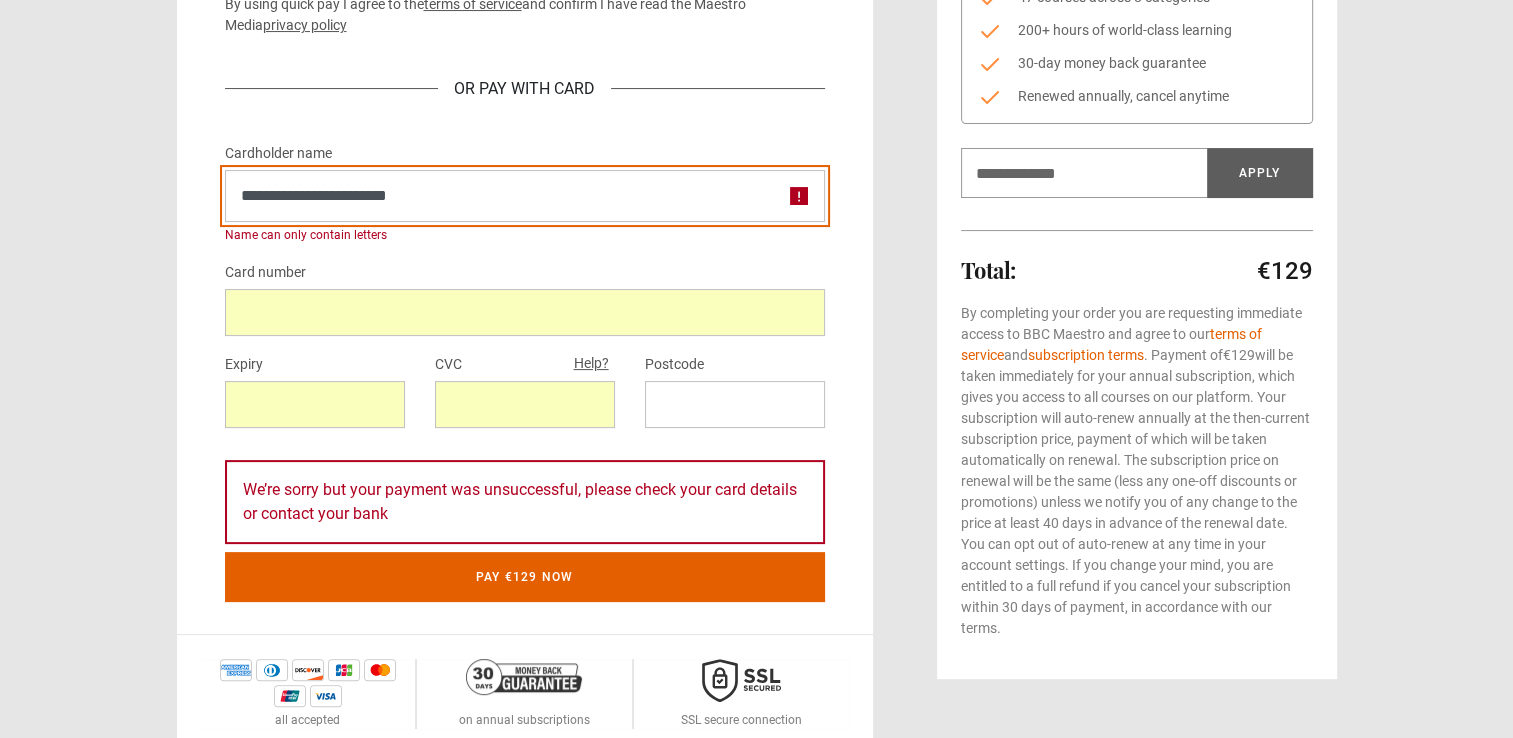 click on "**********" at bounding box center [525, 196] 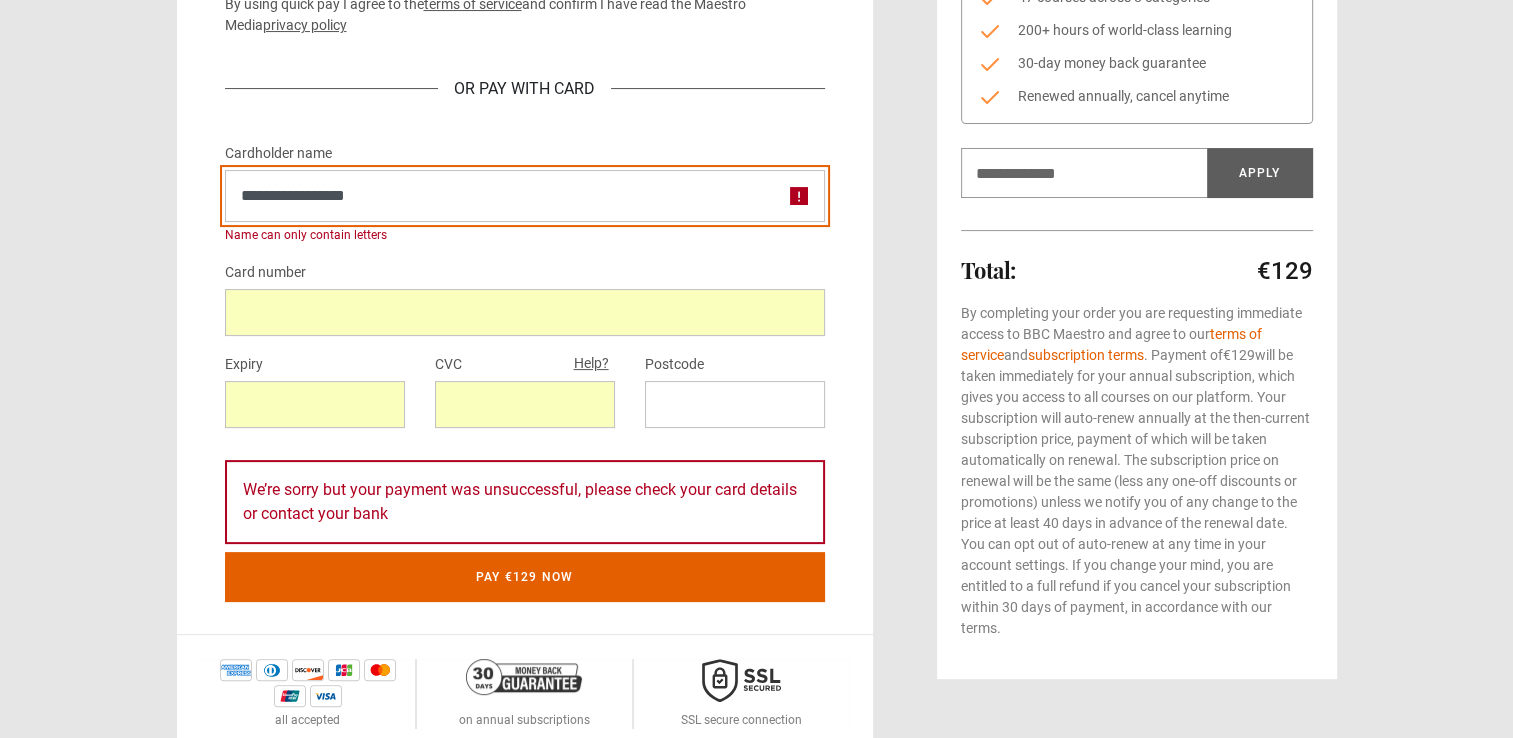 type on "**********" 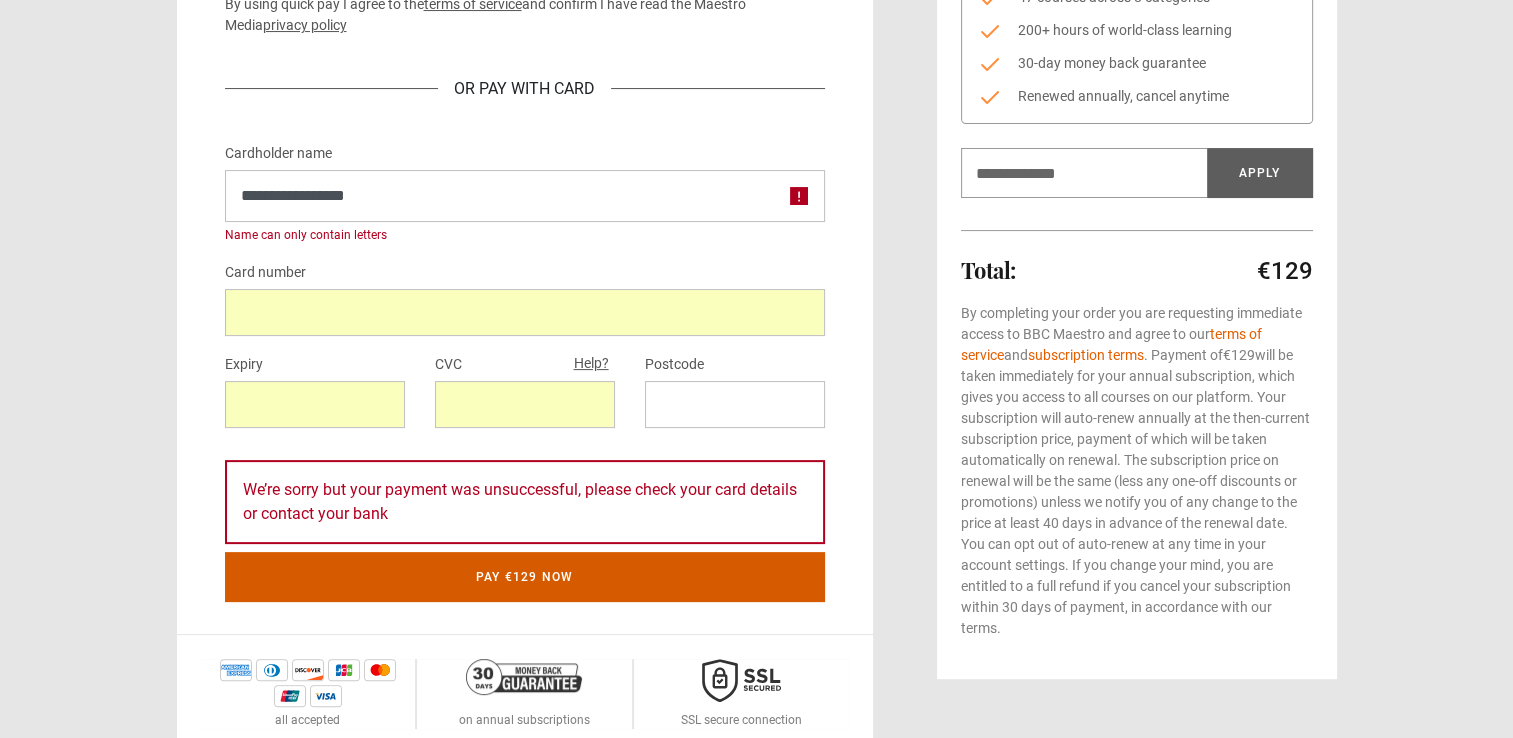 click on "Pay €129 now" at bounding box center (525, 577) 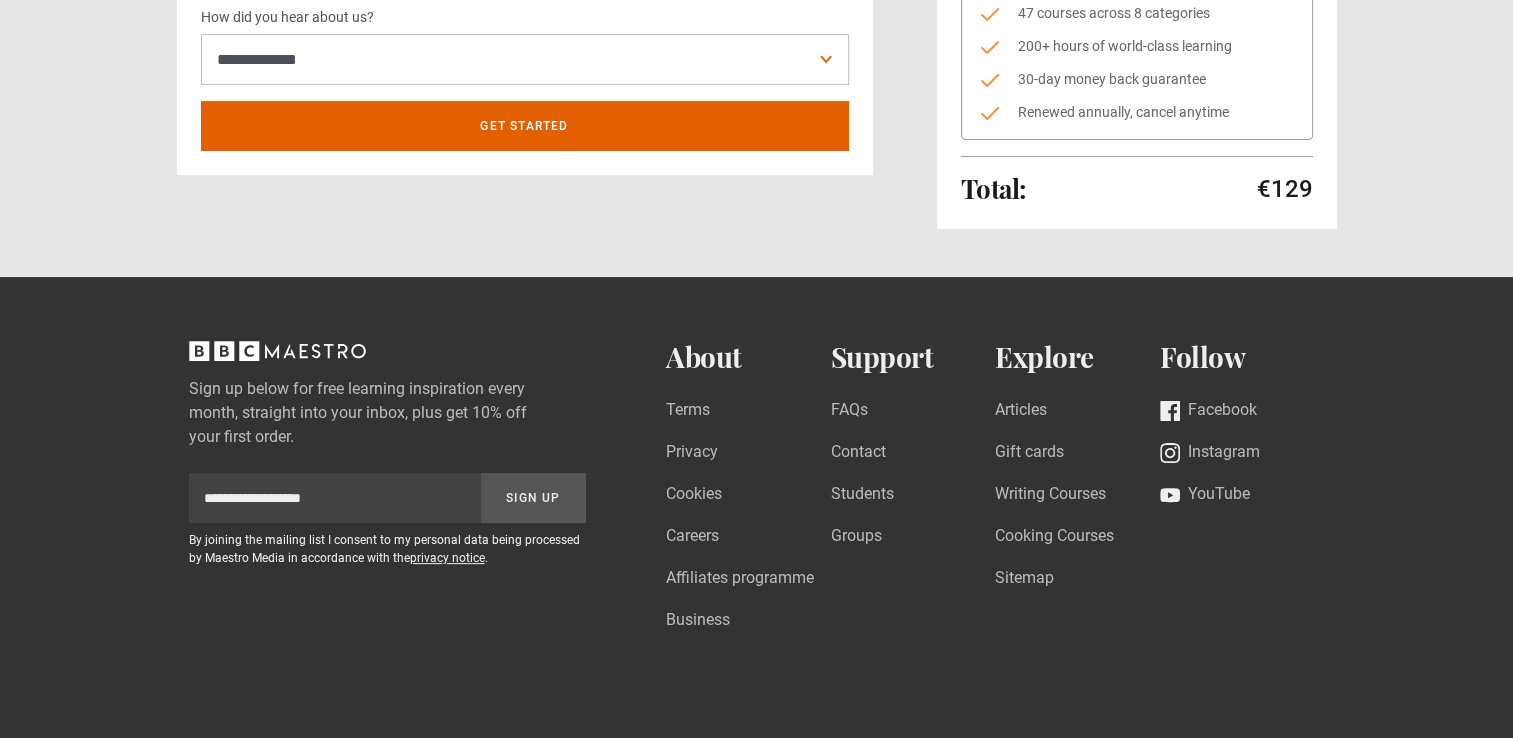 scroll, scrollTop: 0, scrollLeft: 0, axis: both 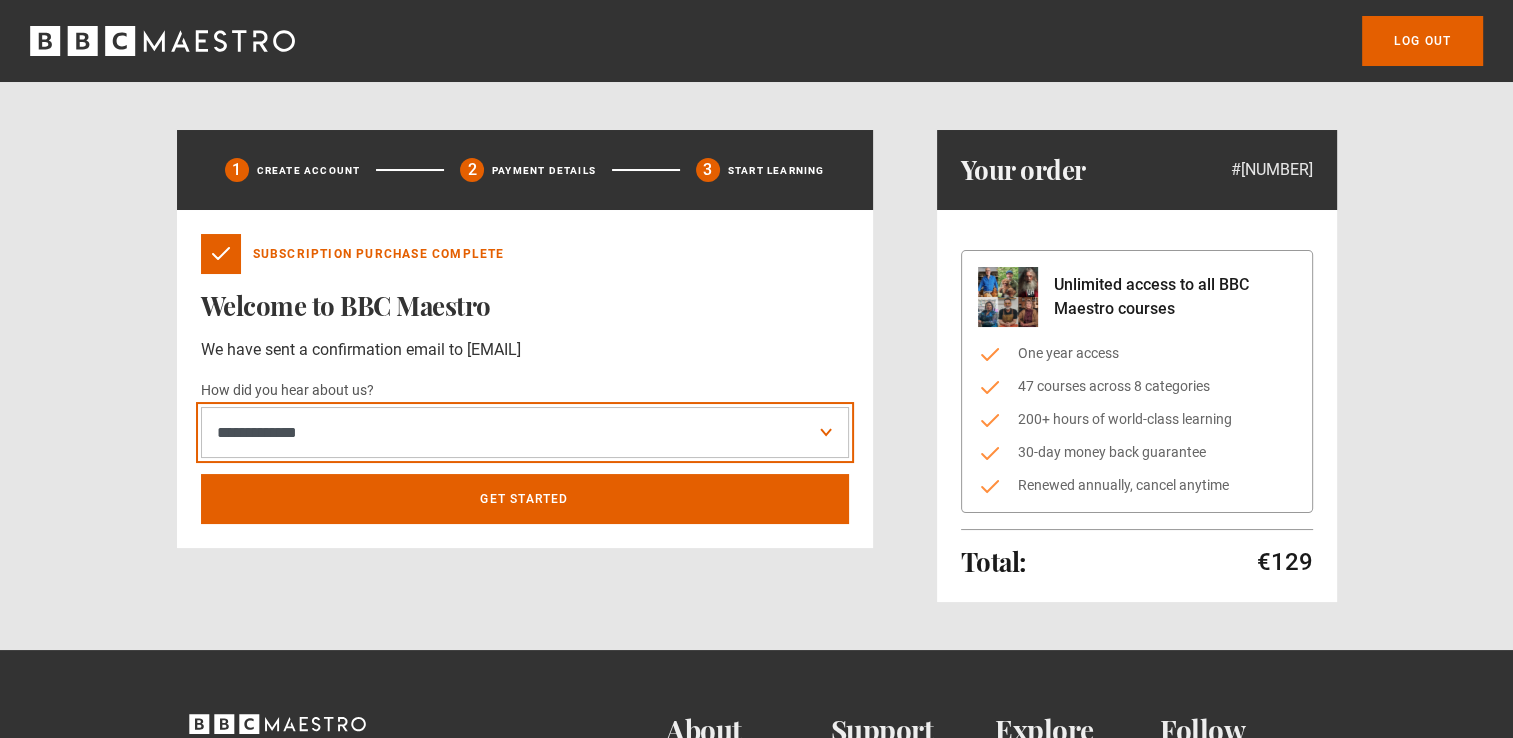 click on "**********" at bounding box center (525, 433) 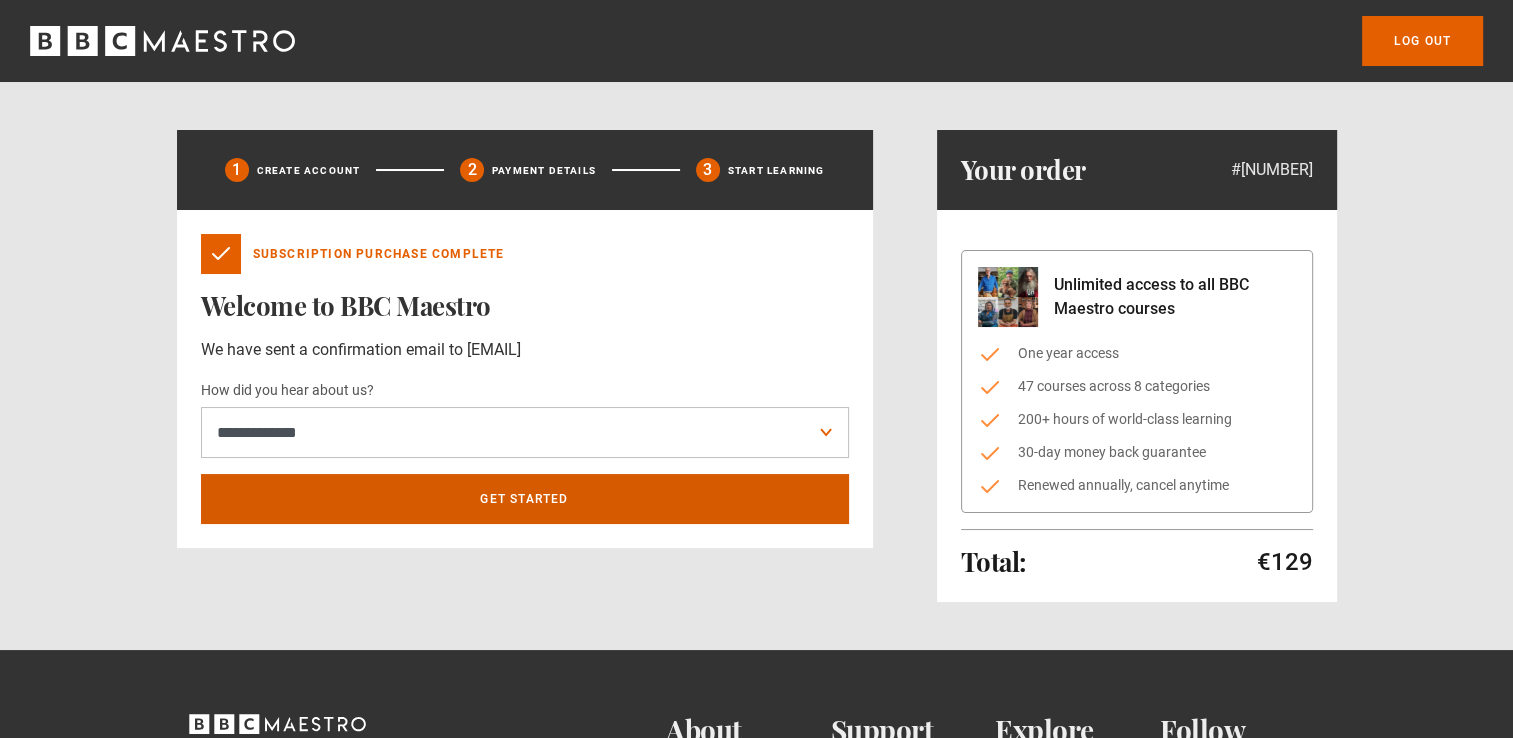 click on "Get Started" at bounding box center (525, 499) 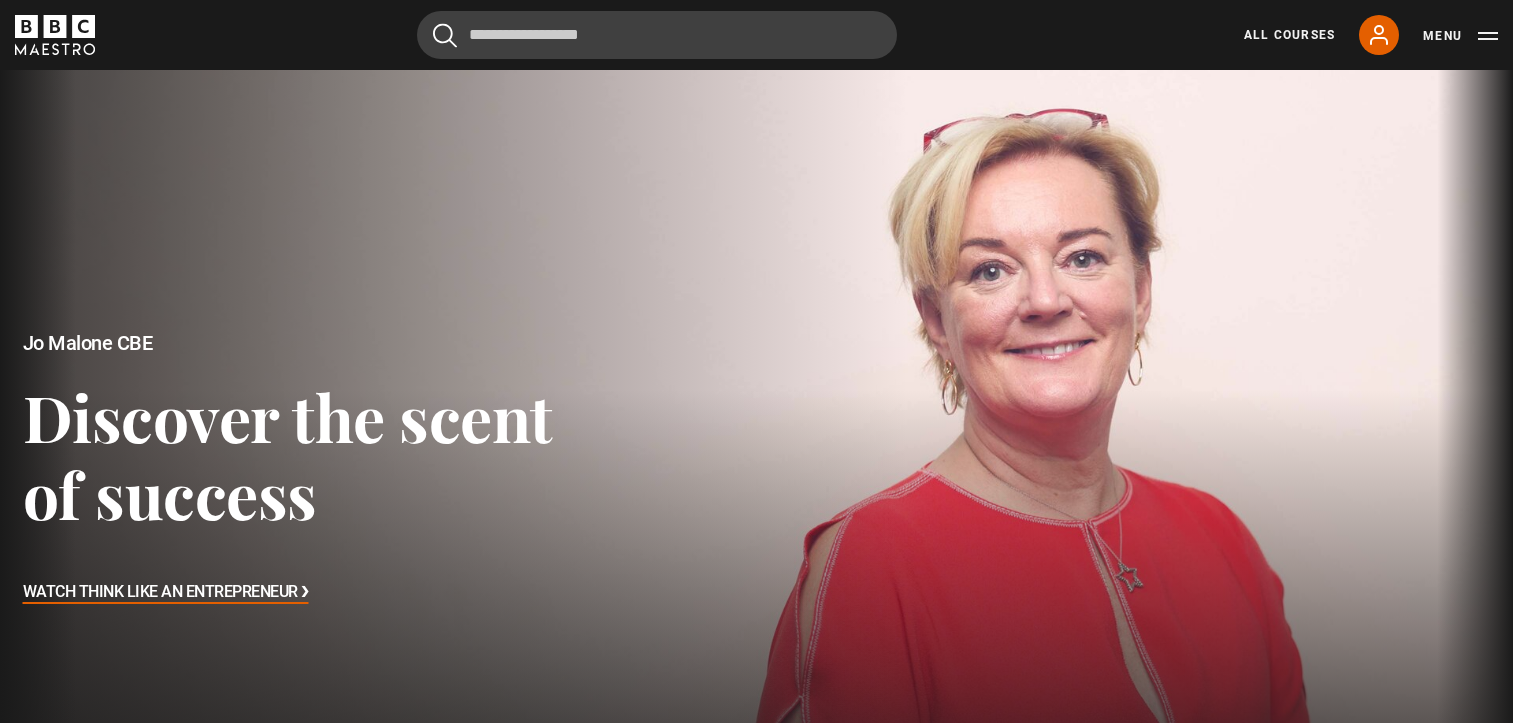 scroll, scrollTop: 694, scrollLeft: 0, axis: vertical 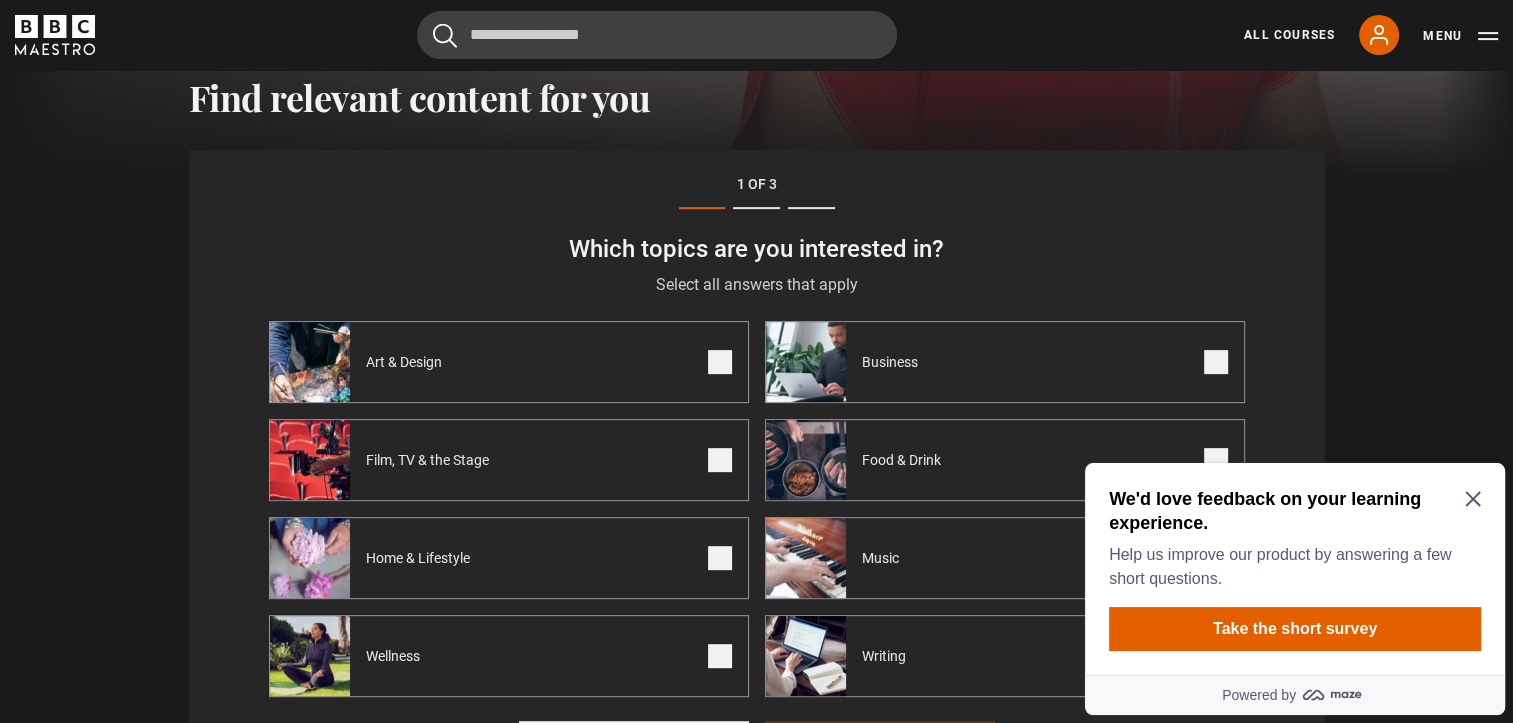 click 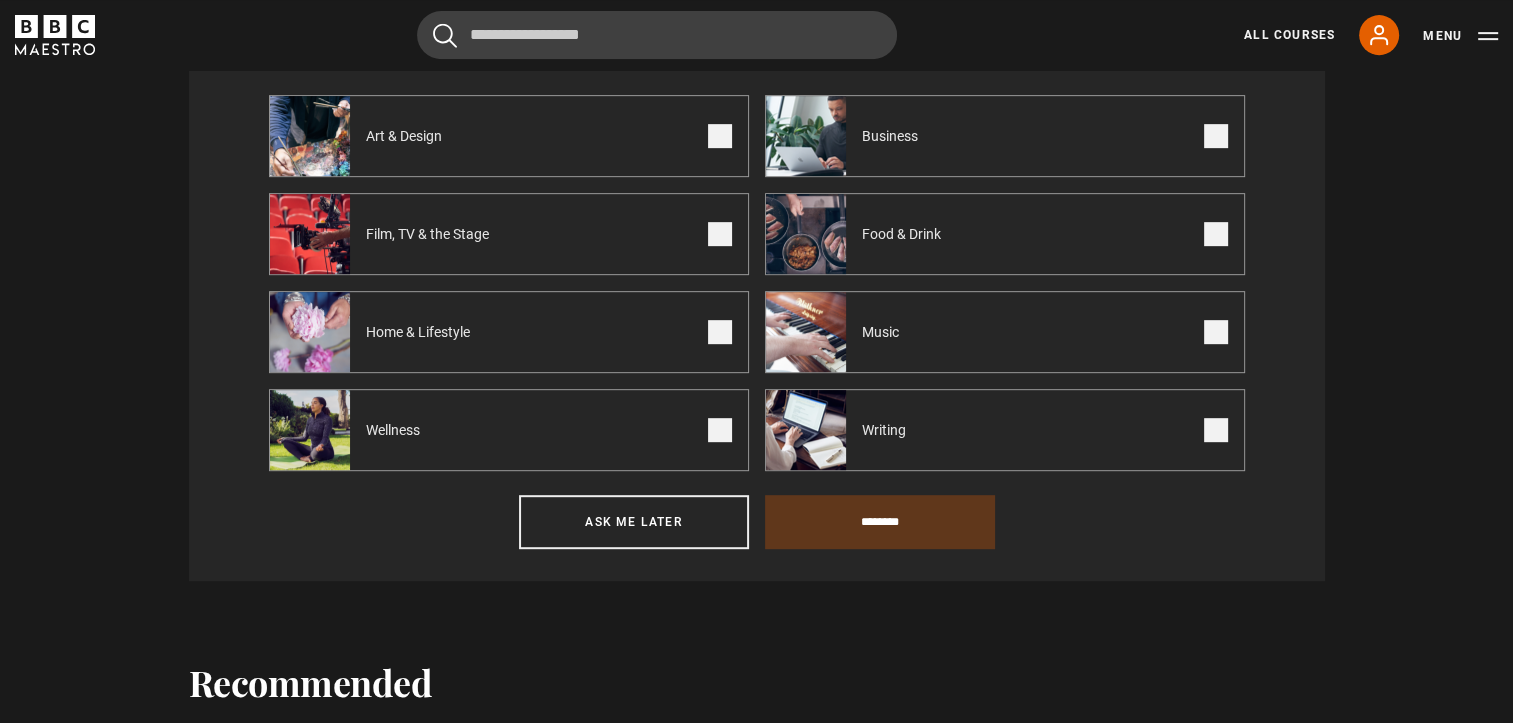 scroll, scrollTop: 960, scrollLeft: 0, axis: vertical 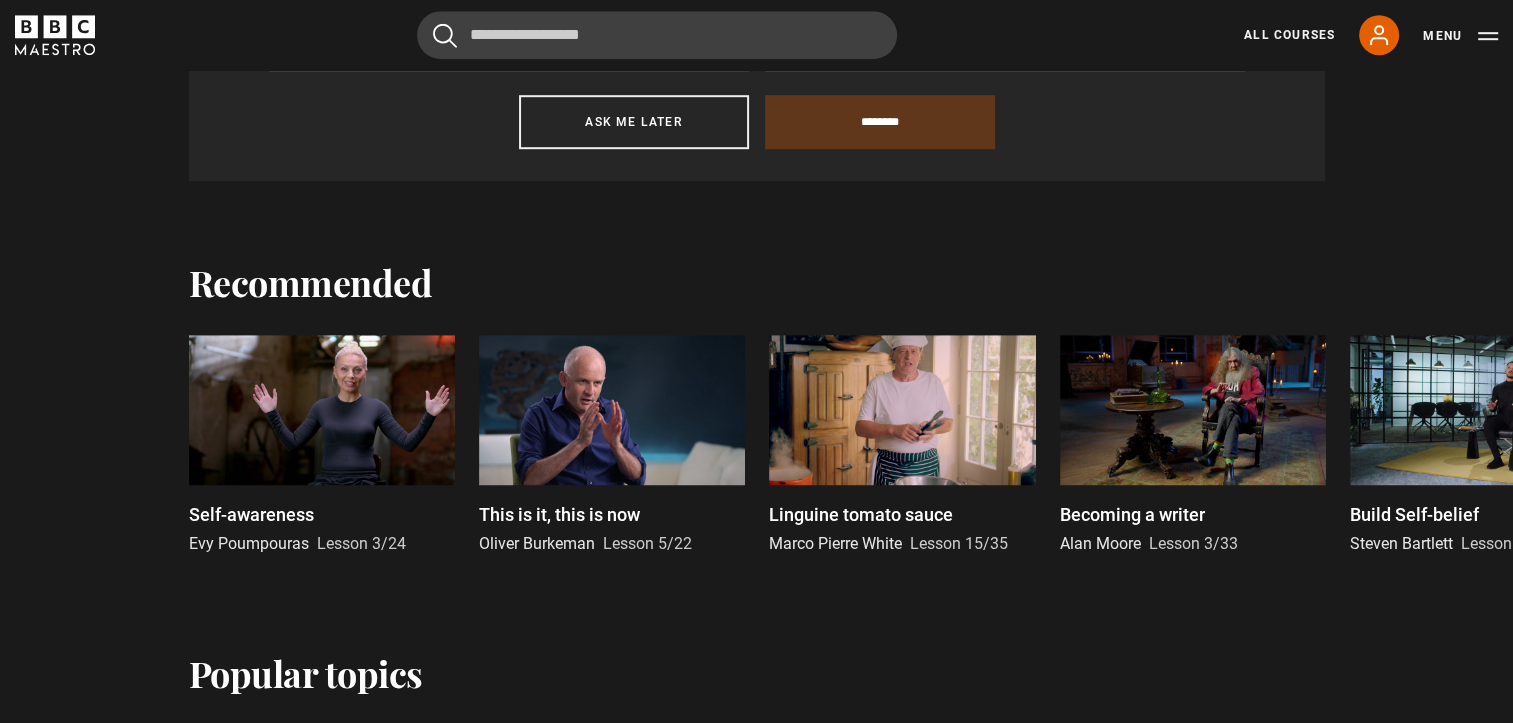 click at bounding box center (612, 410) 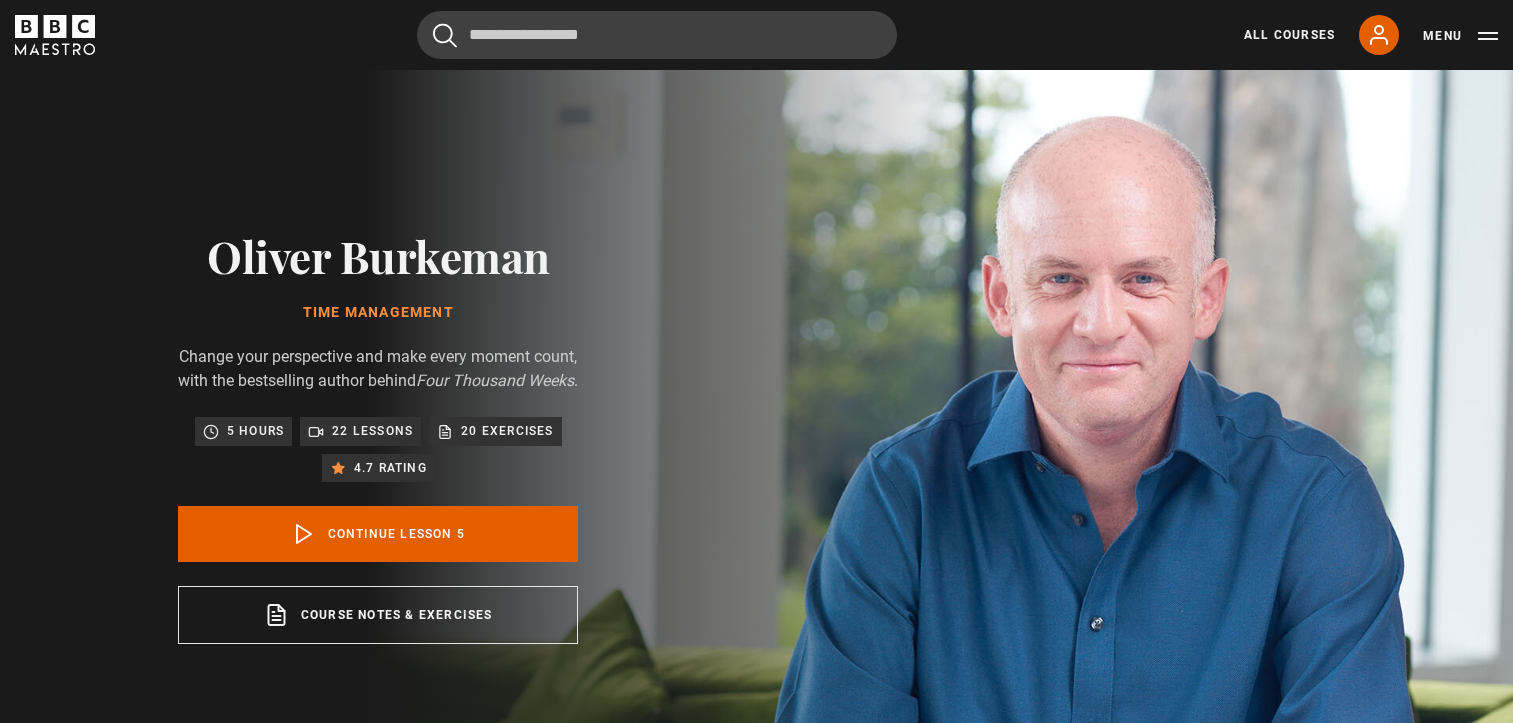 scroll, scrollTop: 828, scrollLeft: 0, axis: vertical 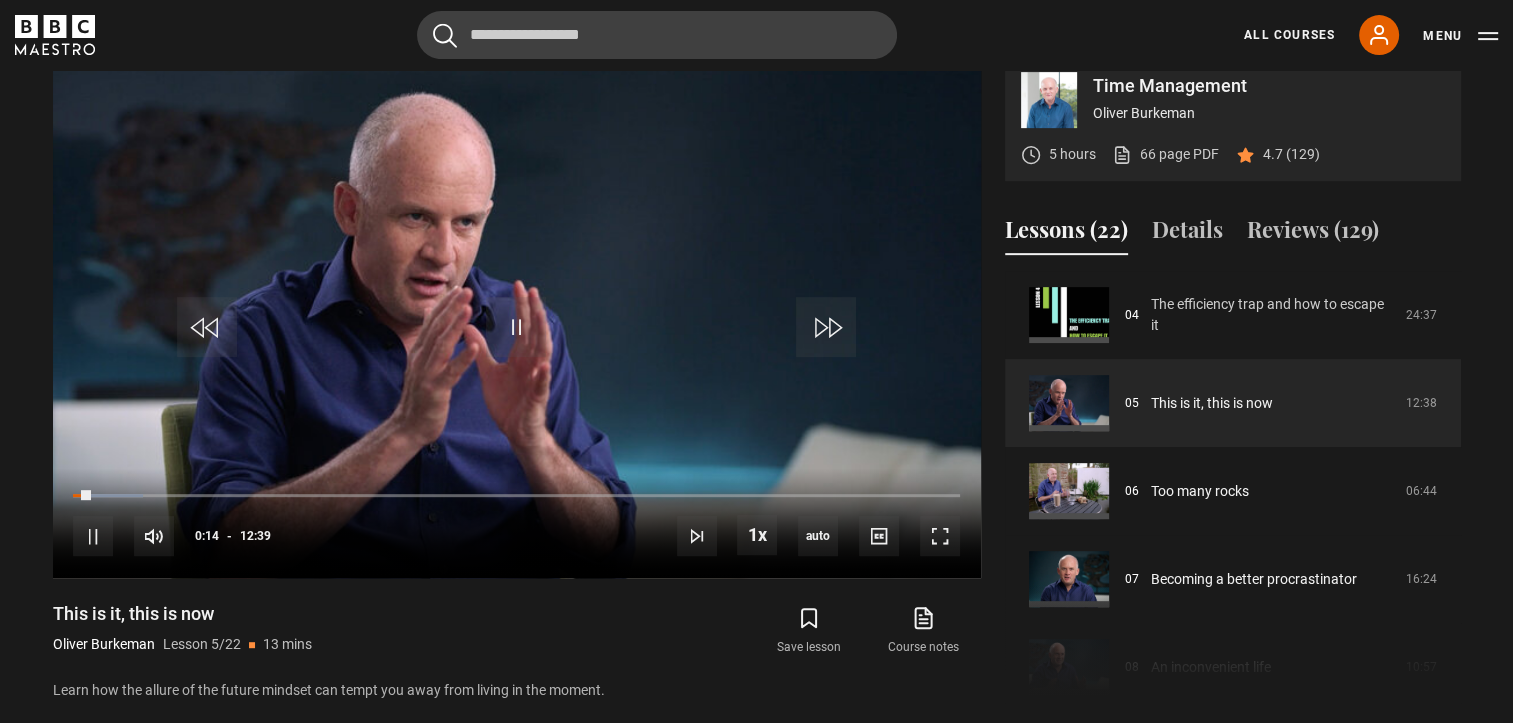 click on "The efficiency trap and how to escape it" at bounding box center [1272, 315] 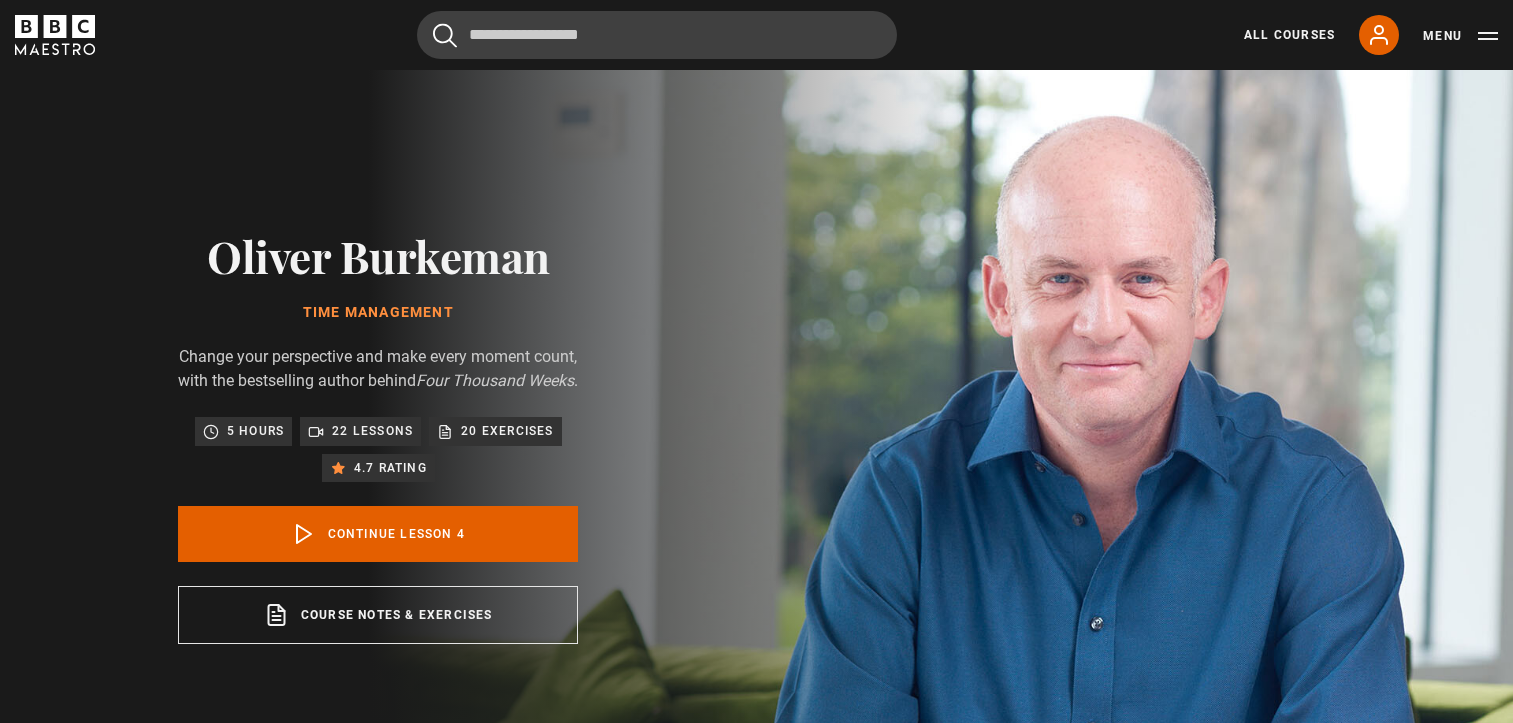 scroll, scrollTop: 828, scrollLeft: 0, axis: vertical 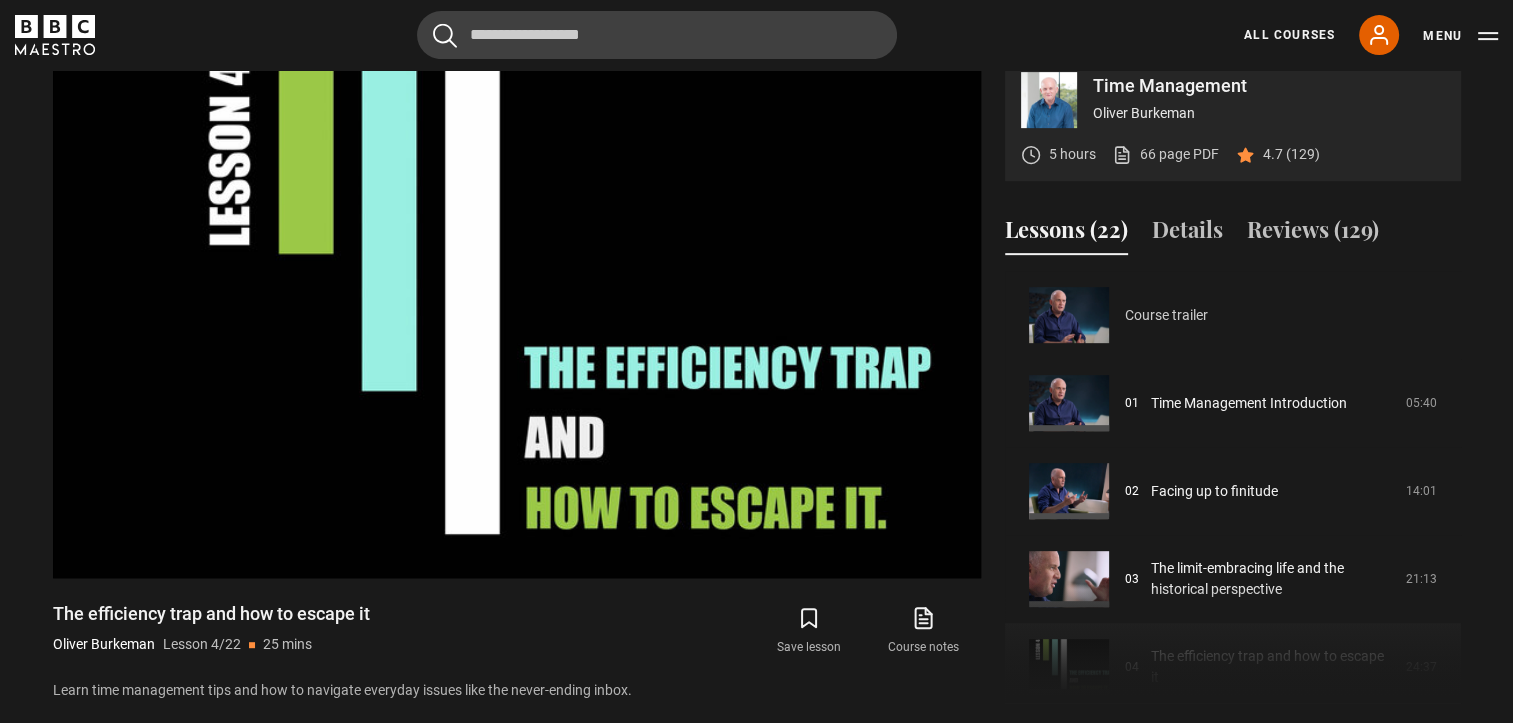 click on "Course trailer" at bounding box center (1166, 315) 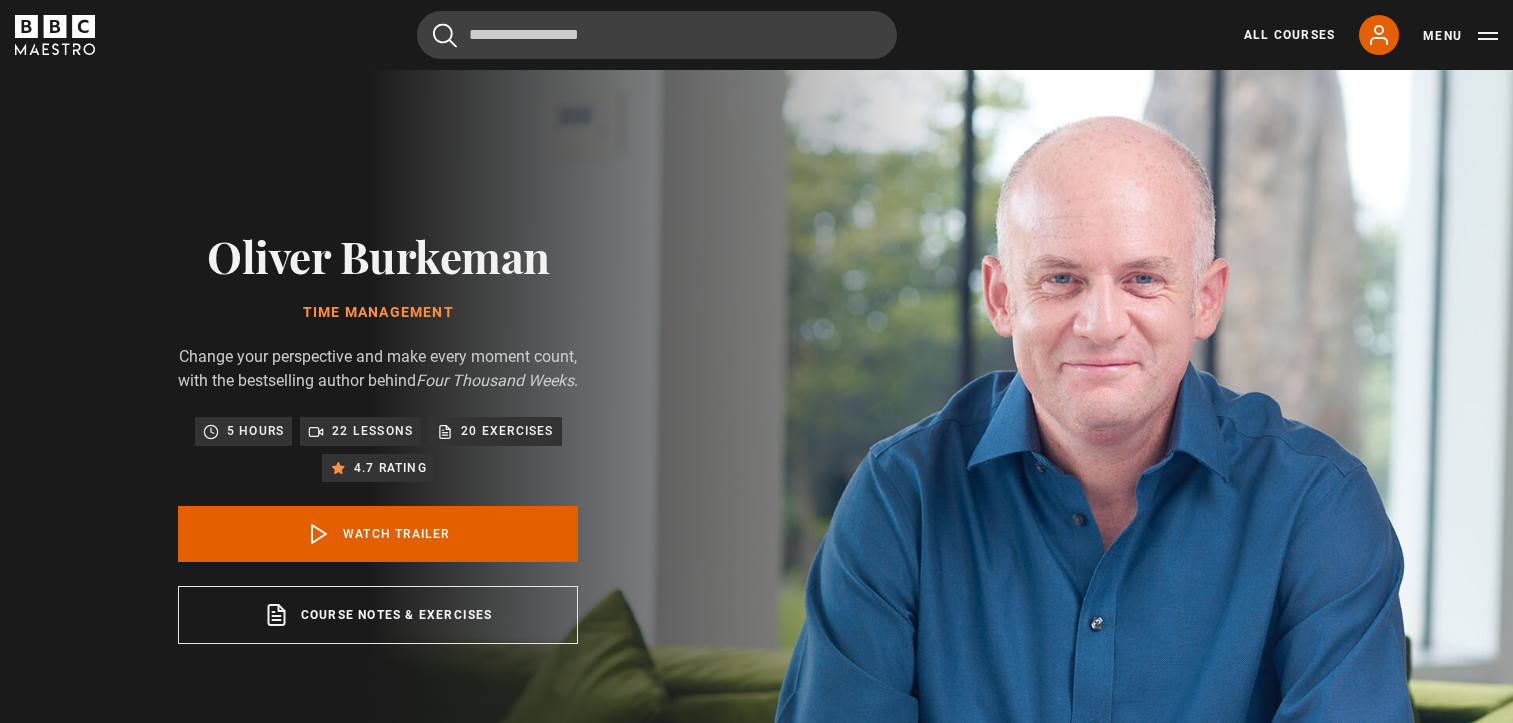 scroll, scrollTop: 828, scrollLeft: 0, axis: vertical 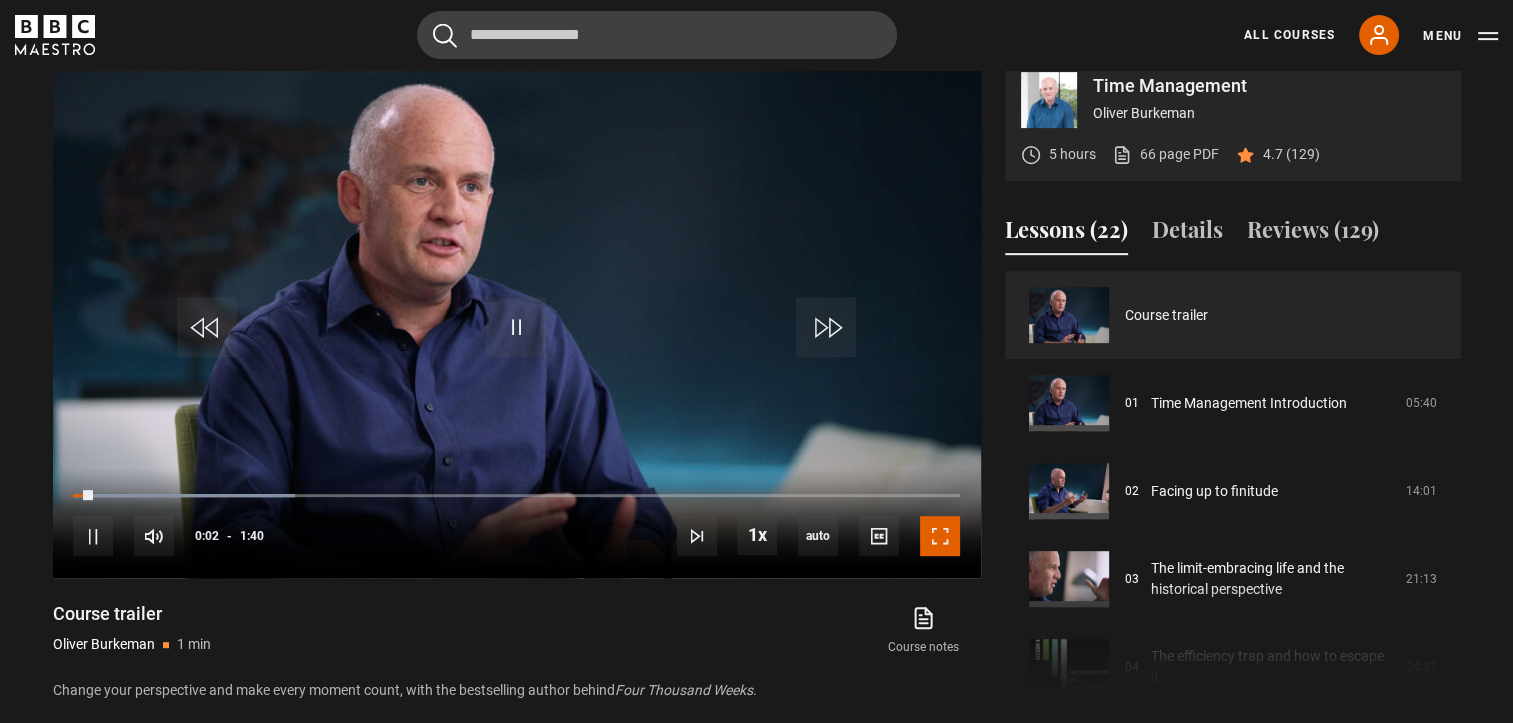 click at bounding box center (940, 536) 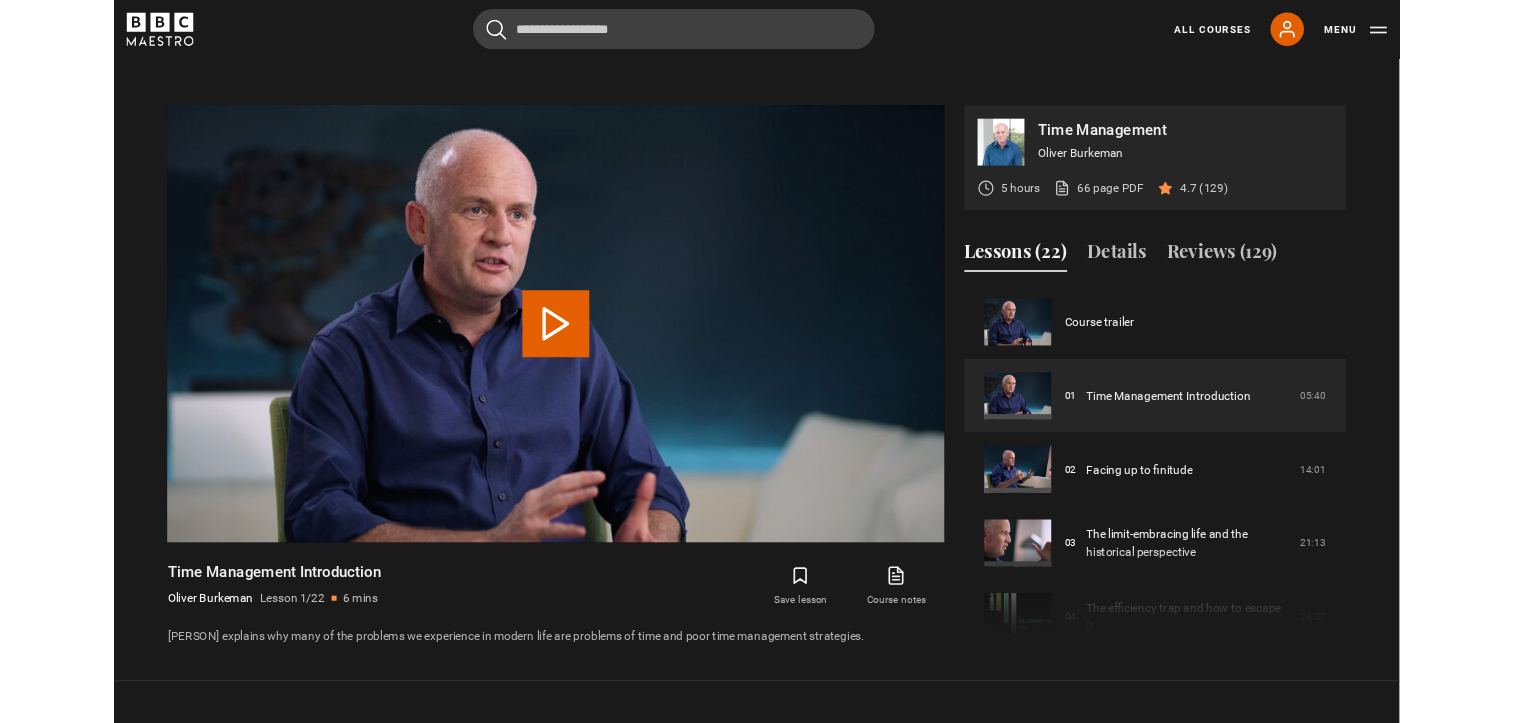 scroll, scrollTop: 874, scrollLeft: 0, axis: vertical 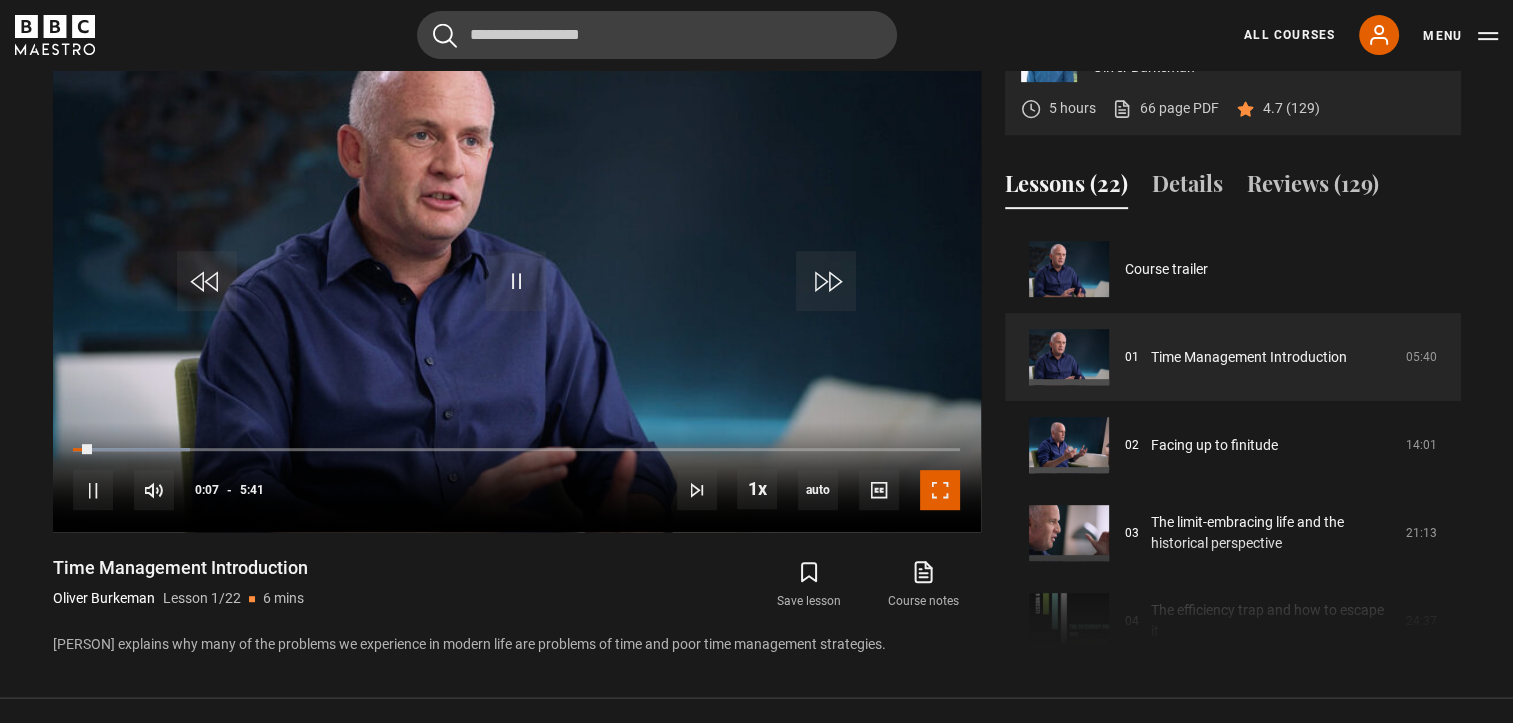 click at bounding box center [940, 490] 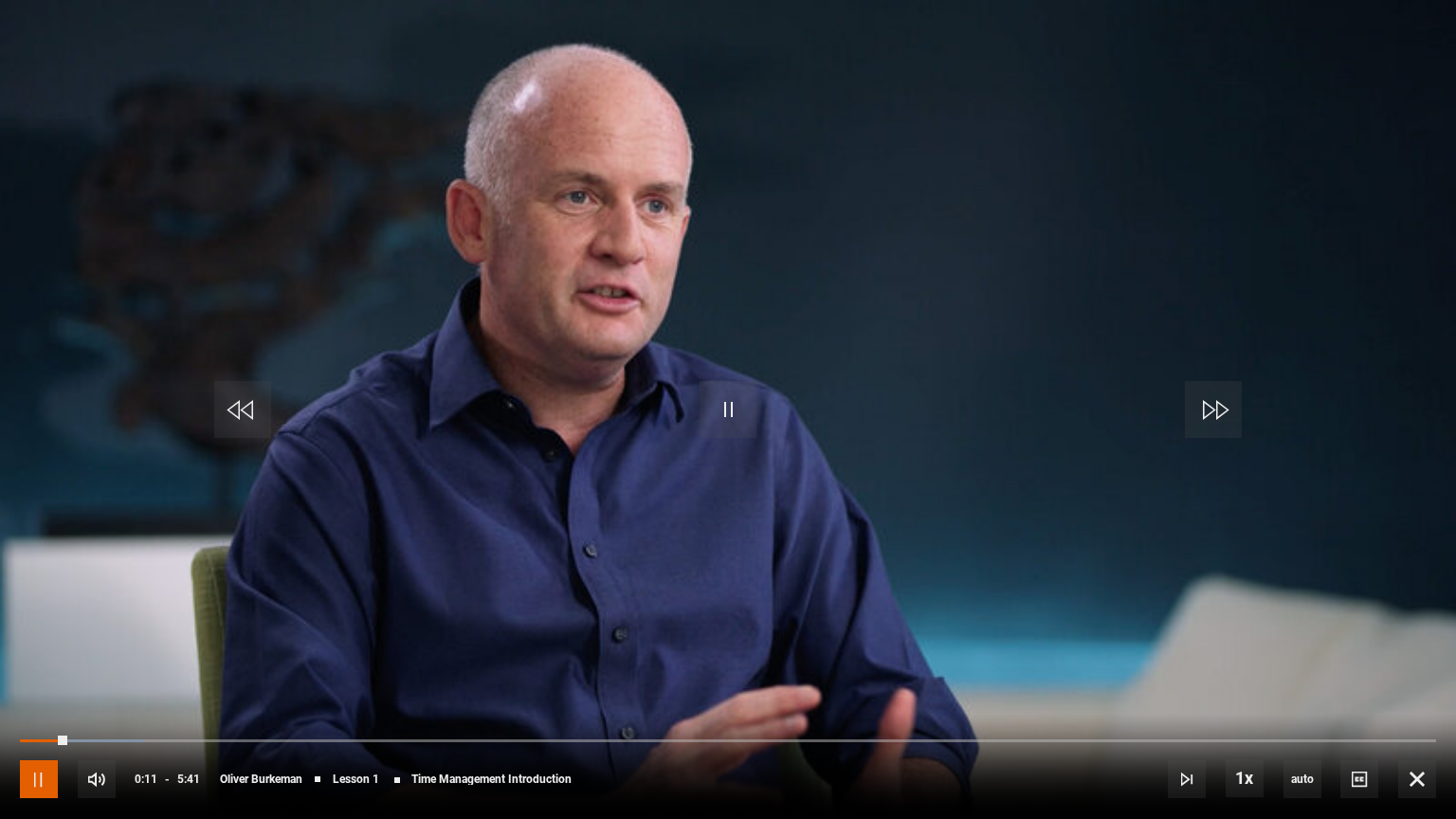 click at bounding box center (39, 779) 